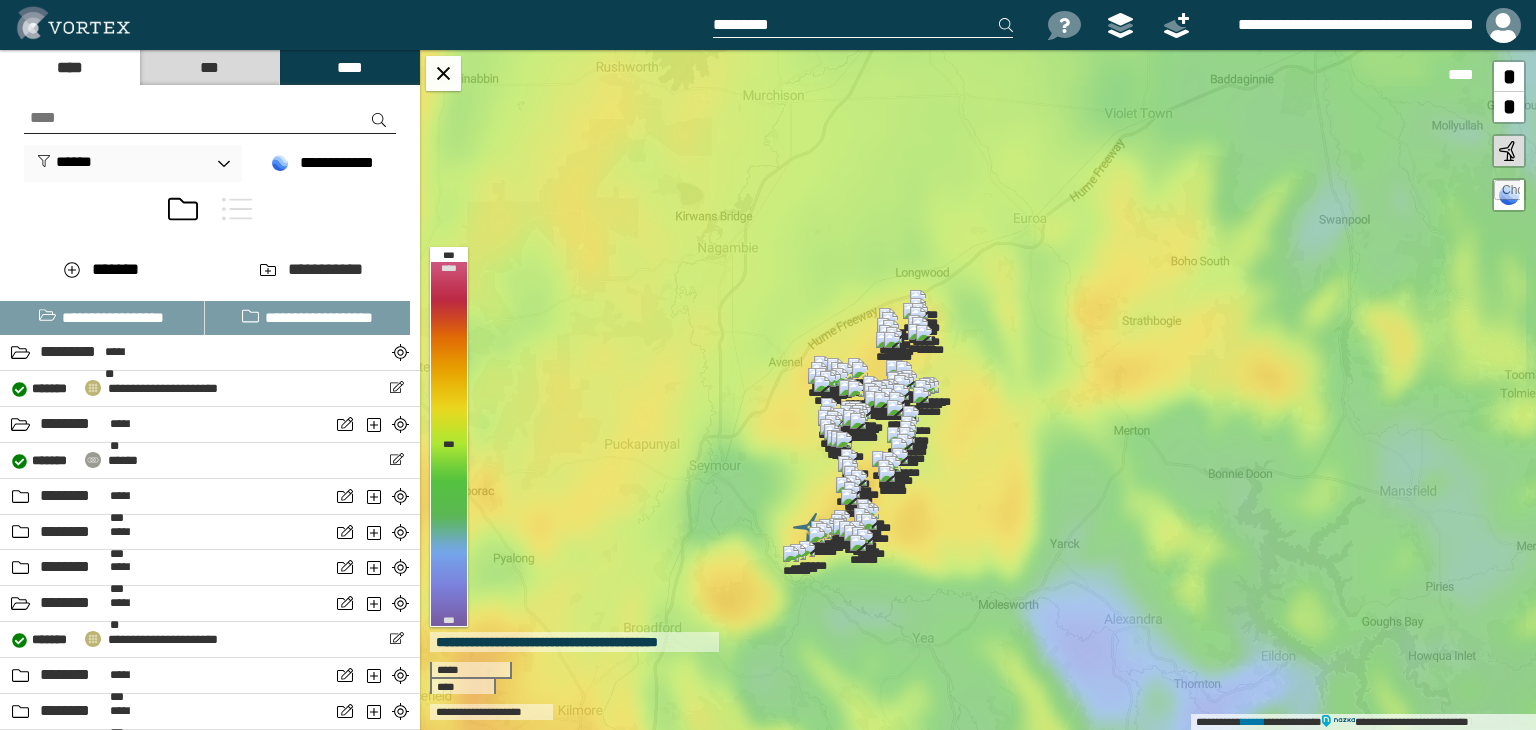 scroll, scrollTop: 0, scrollLeft: 0, axis: both 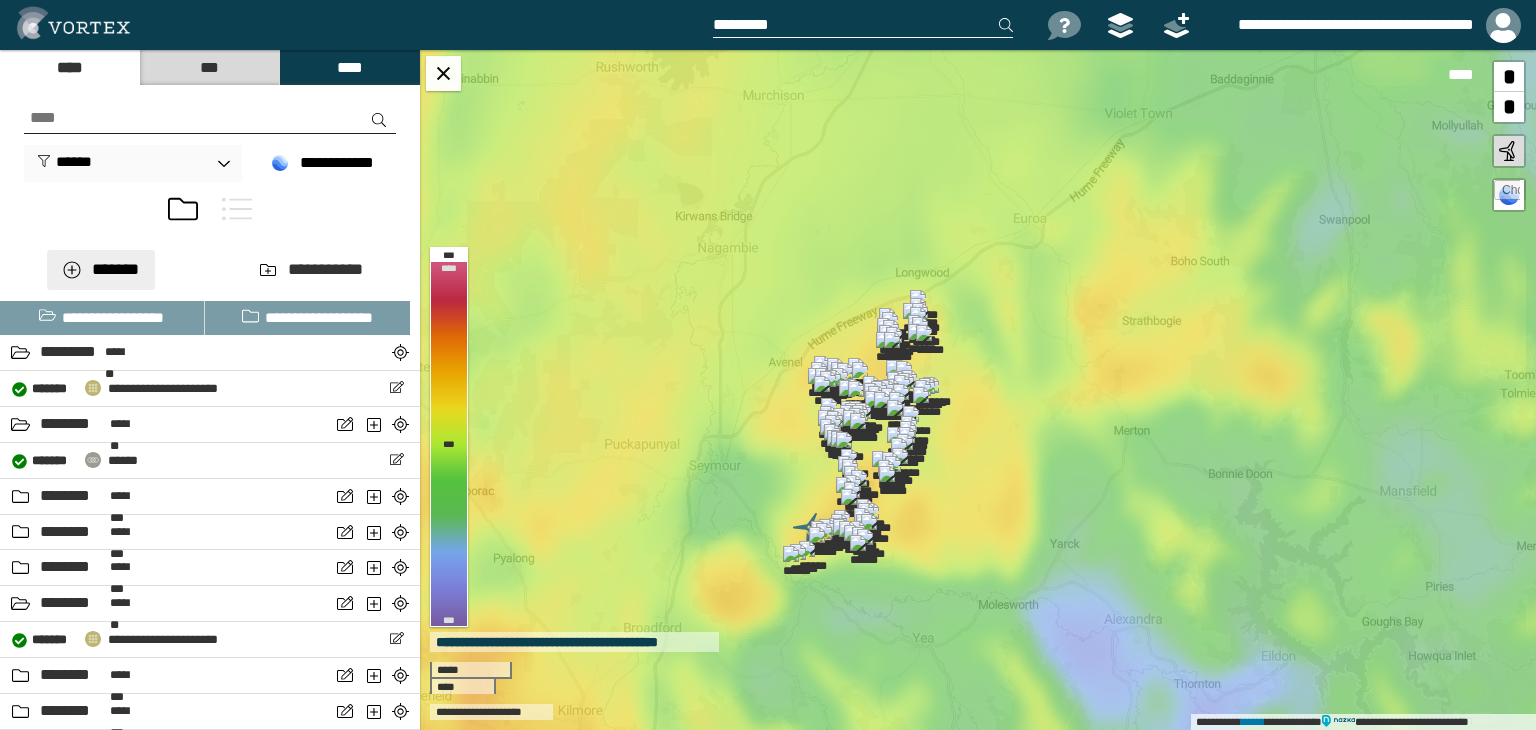 click on "*******" at bounding box center (101, 270) 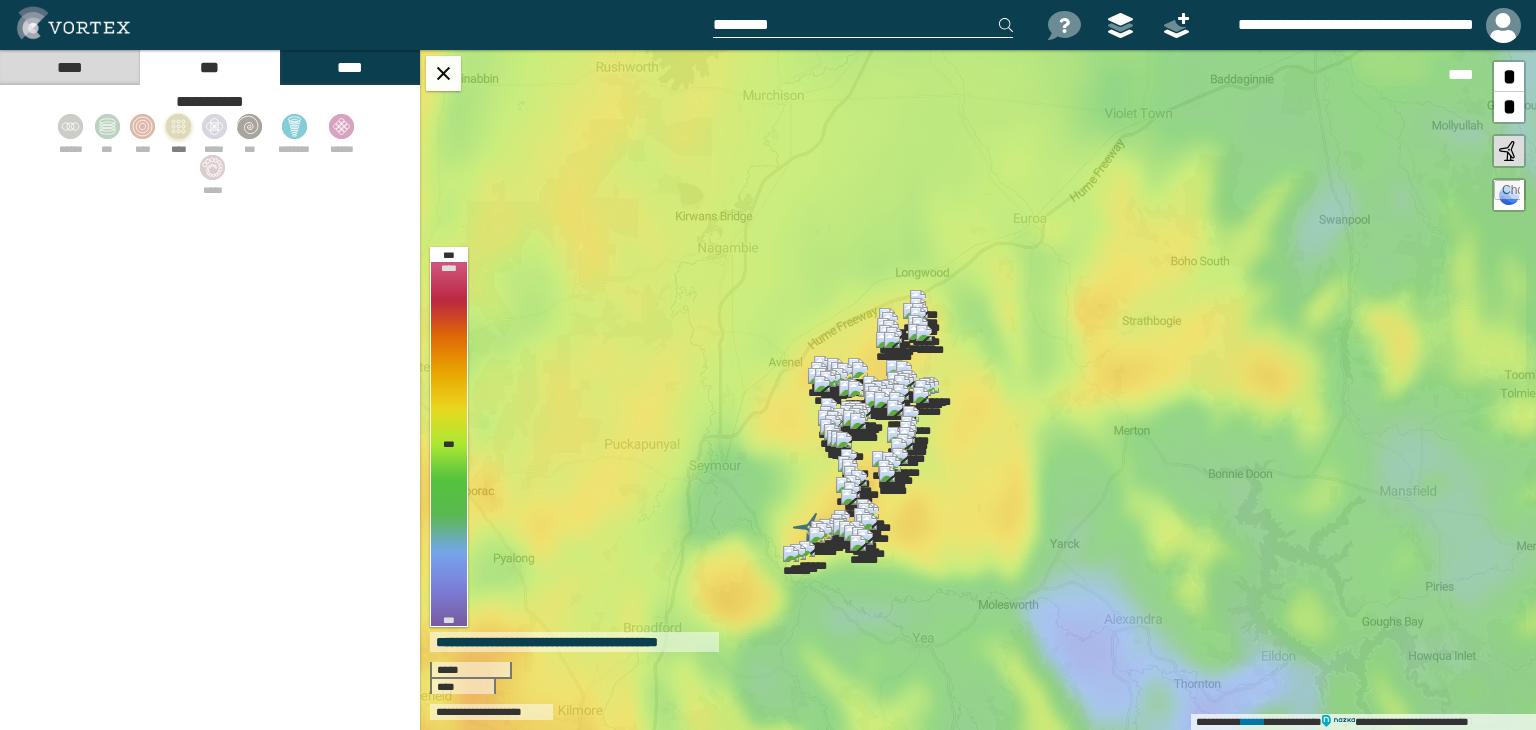 click 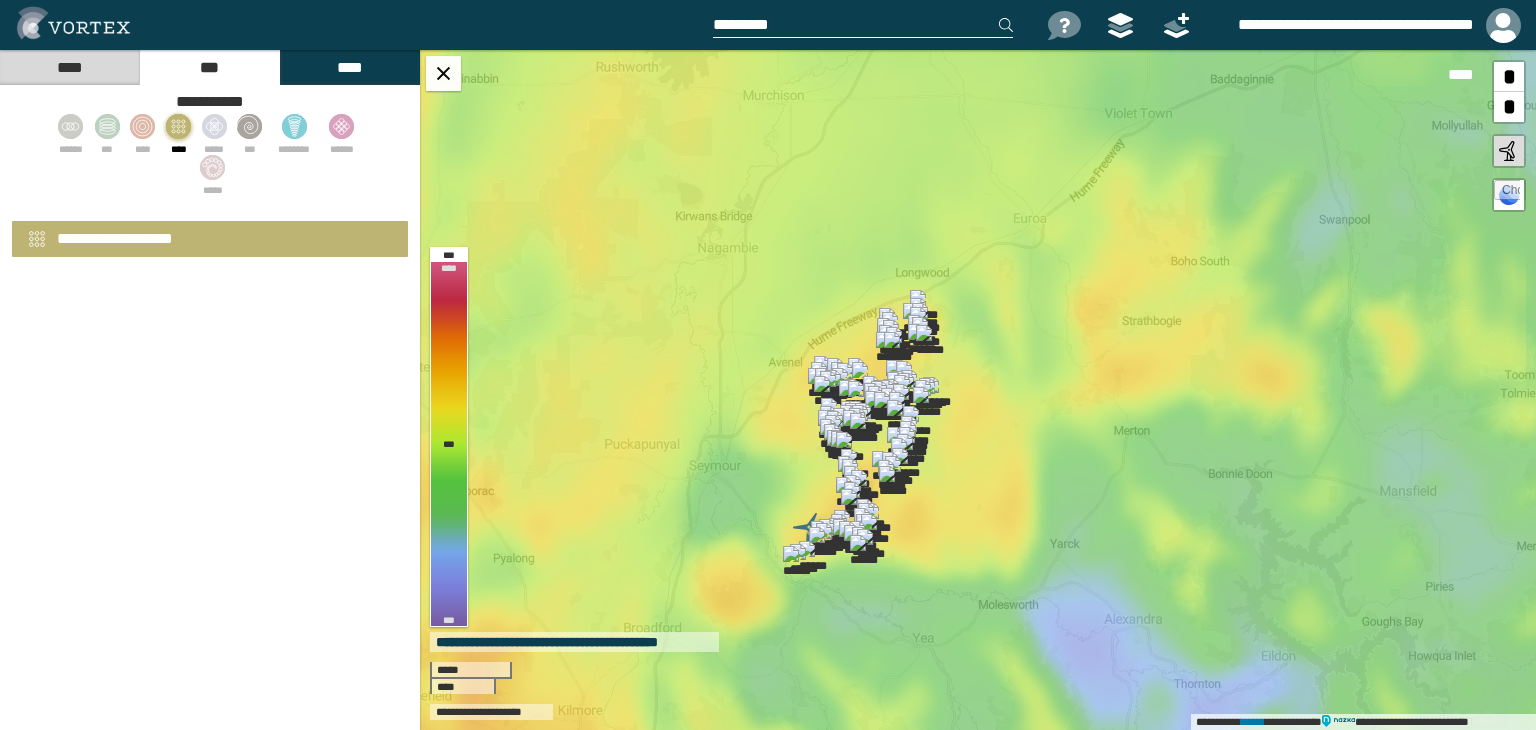 select on "*" 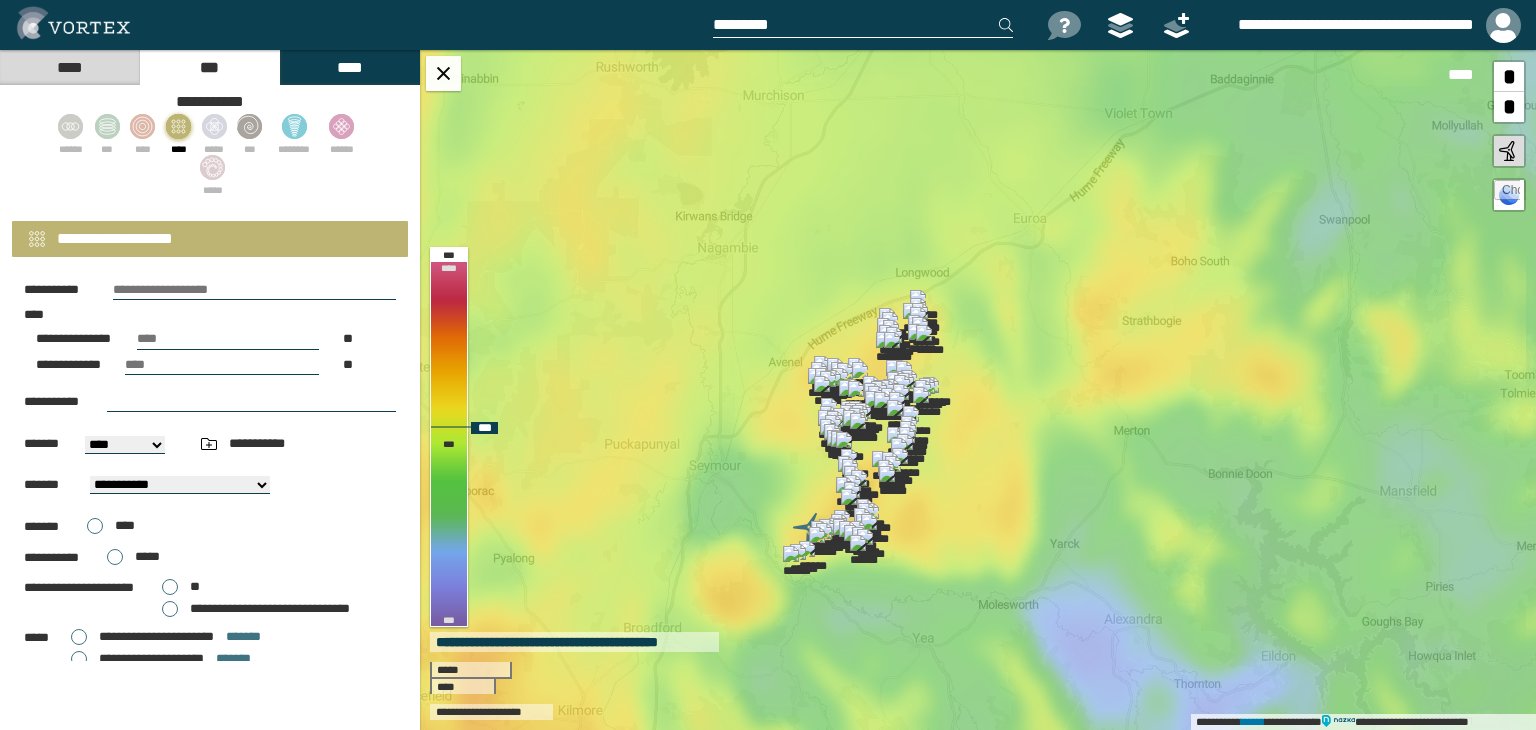 click at bounding box center [866, 429] 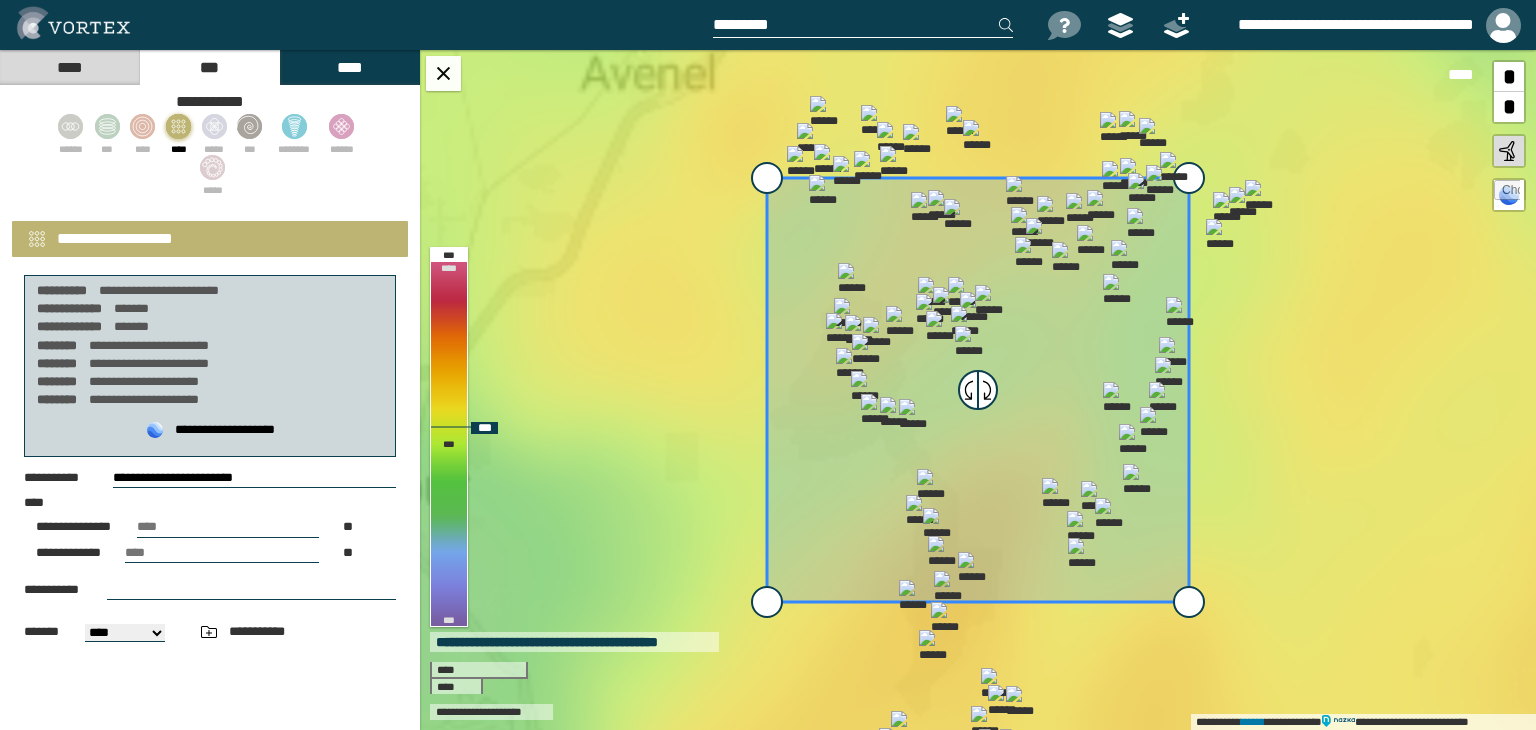 select on "**" 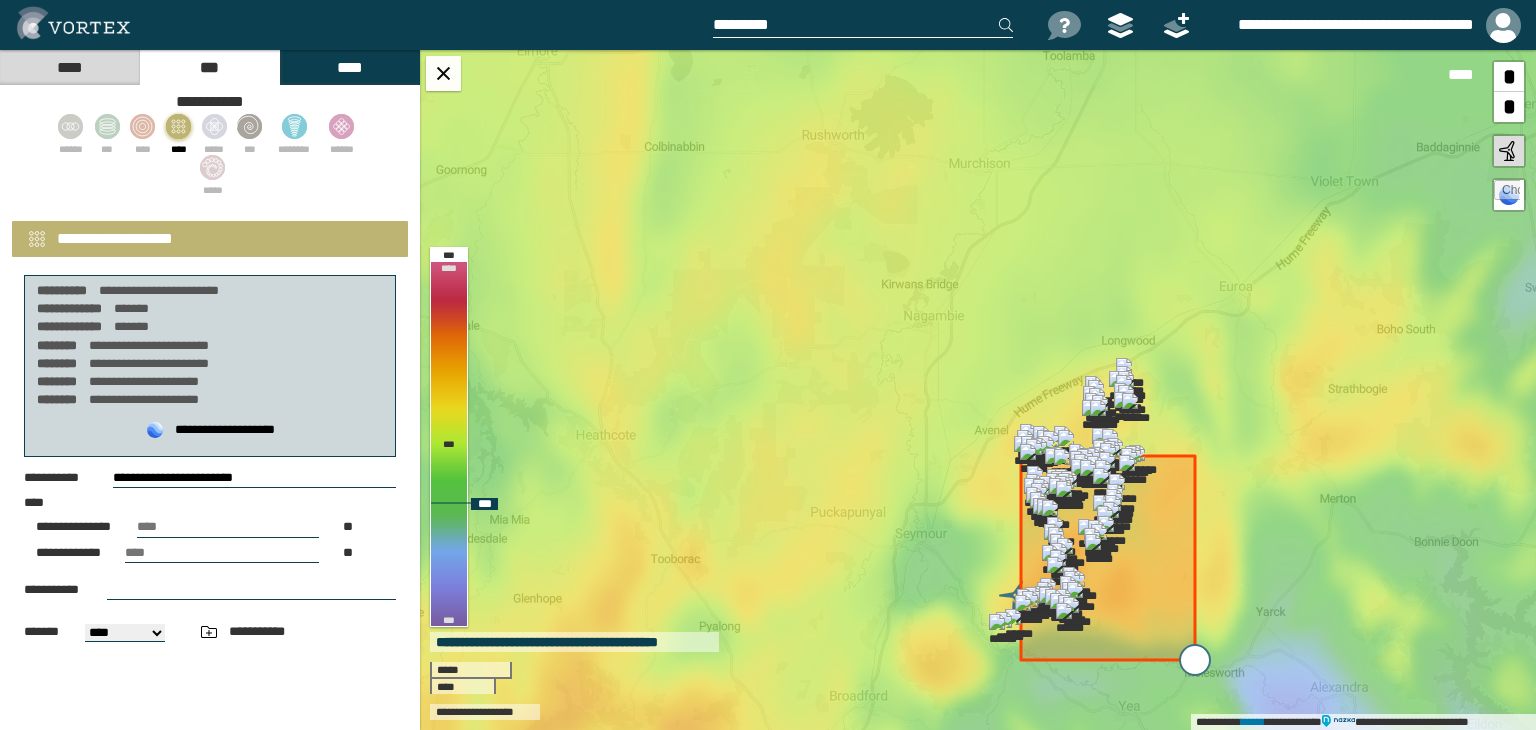 drag, startPoint x: 1132, startPoint y: 571, endPoint x: 1200, endPoint y: 669, distance: 119.28118 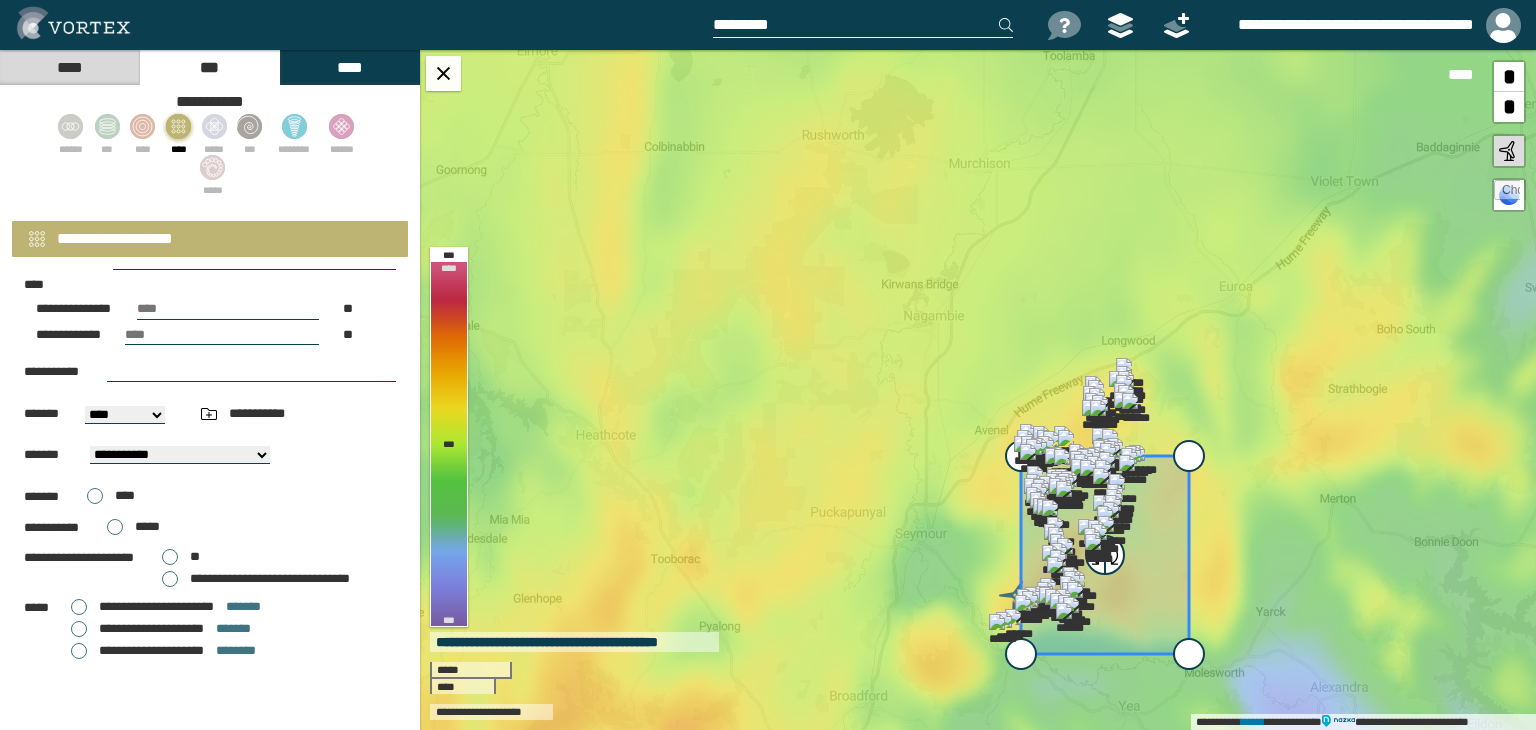 scroll, scrollTop: 219, scrollLeft: 0, axis: vertical 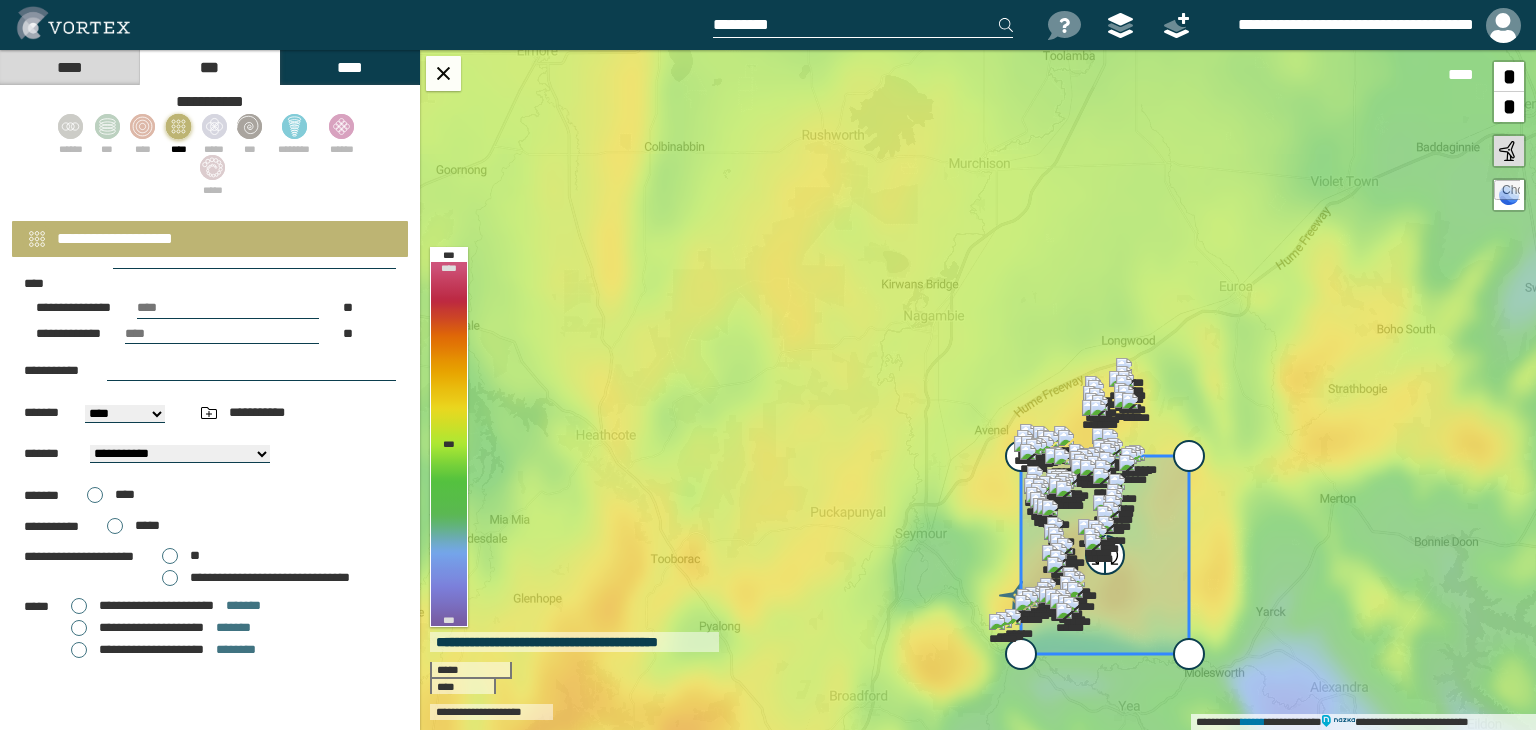 click on "**********" at bounding box center [161, 628] 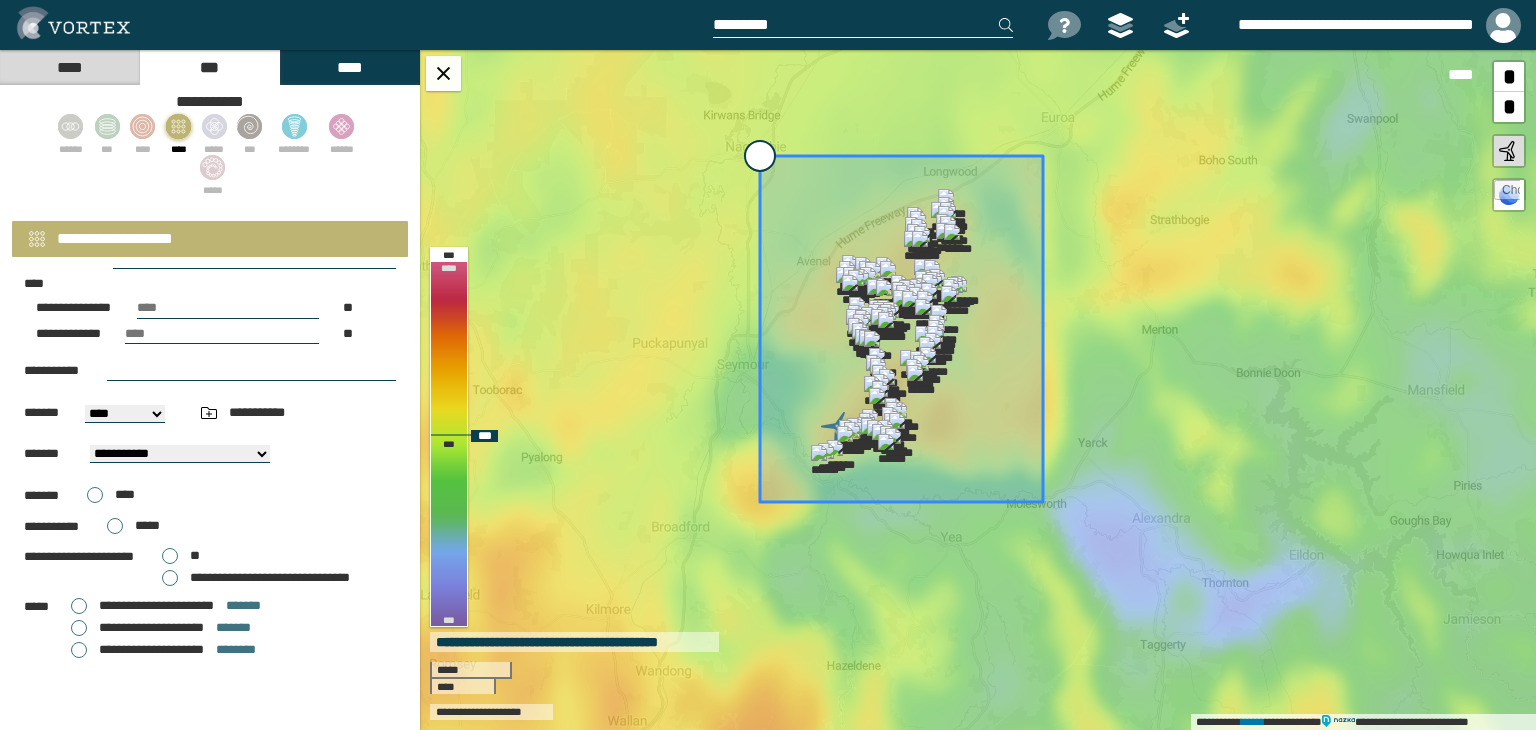 drag, startPoint x: 804, startPoint y: 269, endPoint x: 753, endPoint y: 156, distance: 123.97581 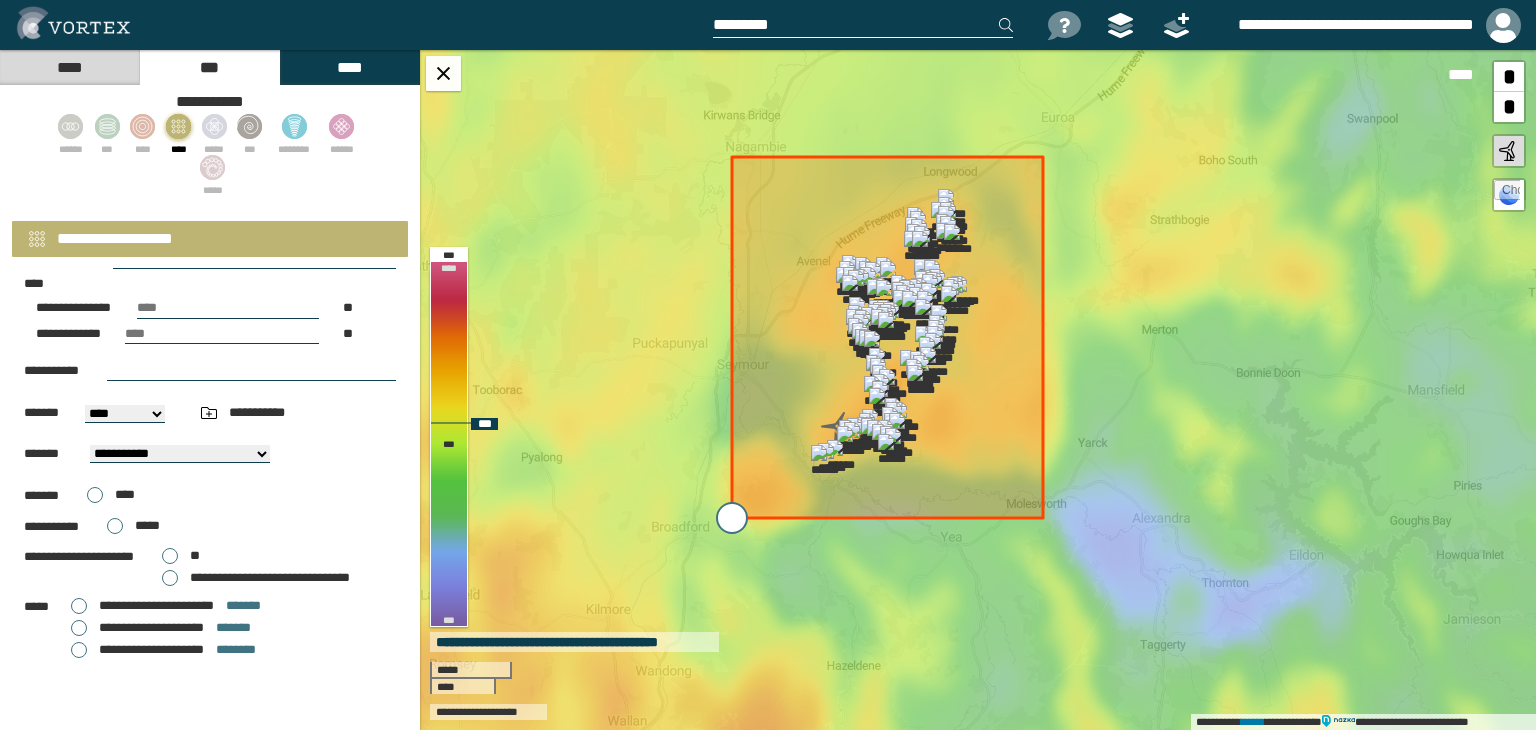 drag, startPoint x: 766, startPoint y: 501, endPoint x: 736, endPoint y: 518, distance: 34.48188 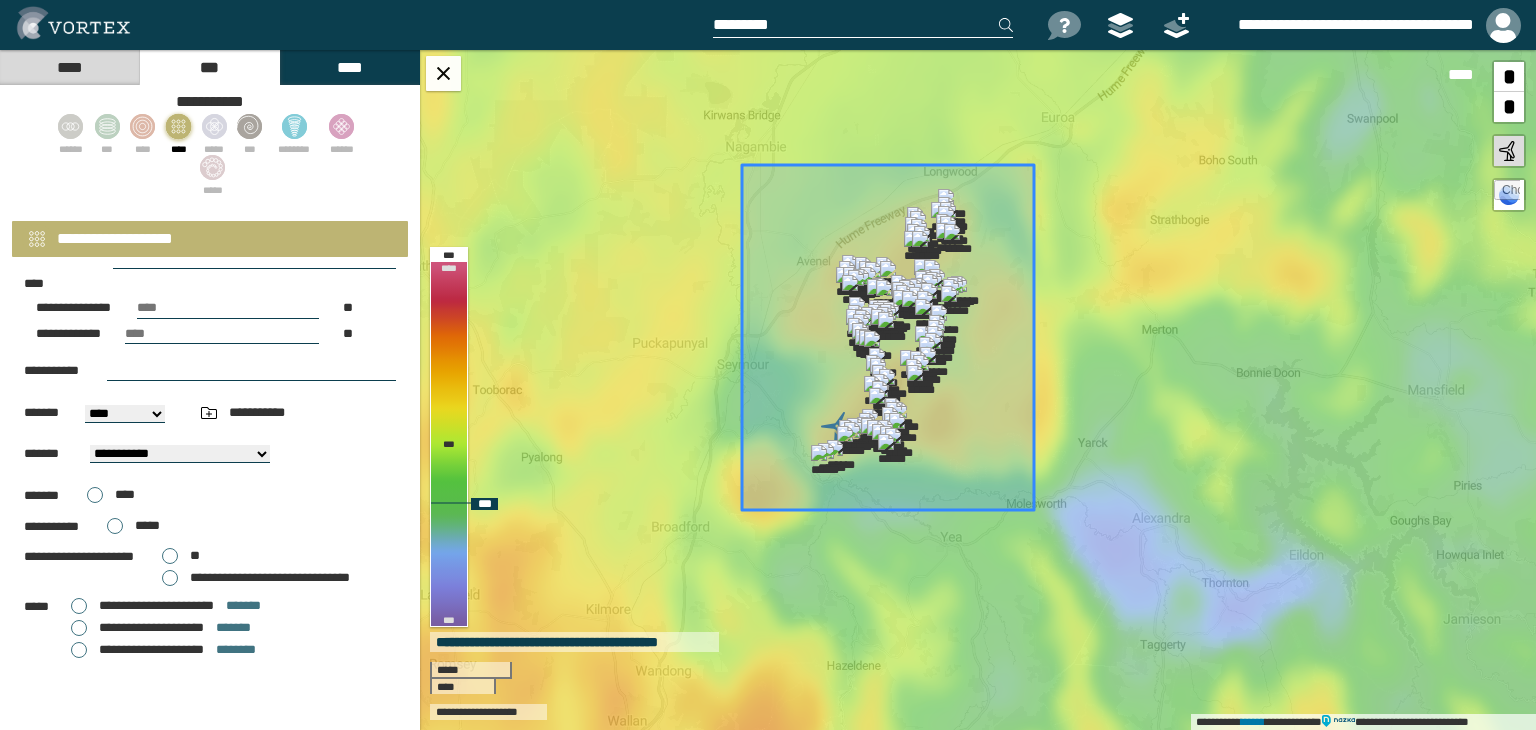 drag, startPoint x: 859, startPoint y: 485, endPoint x: 850, endPoint y: 493, distance: 12.0415945 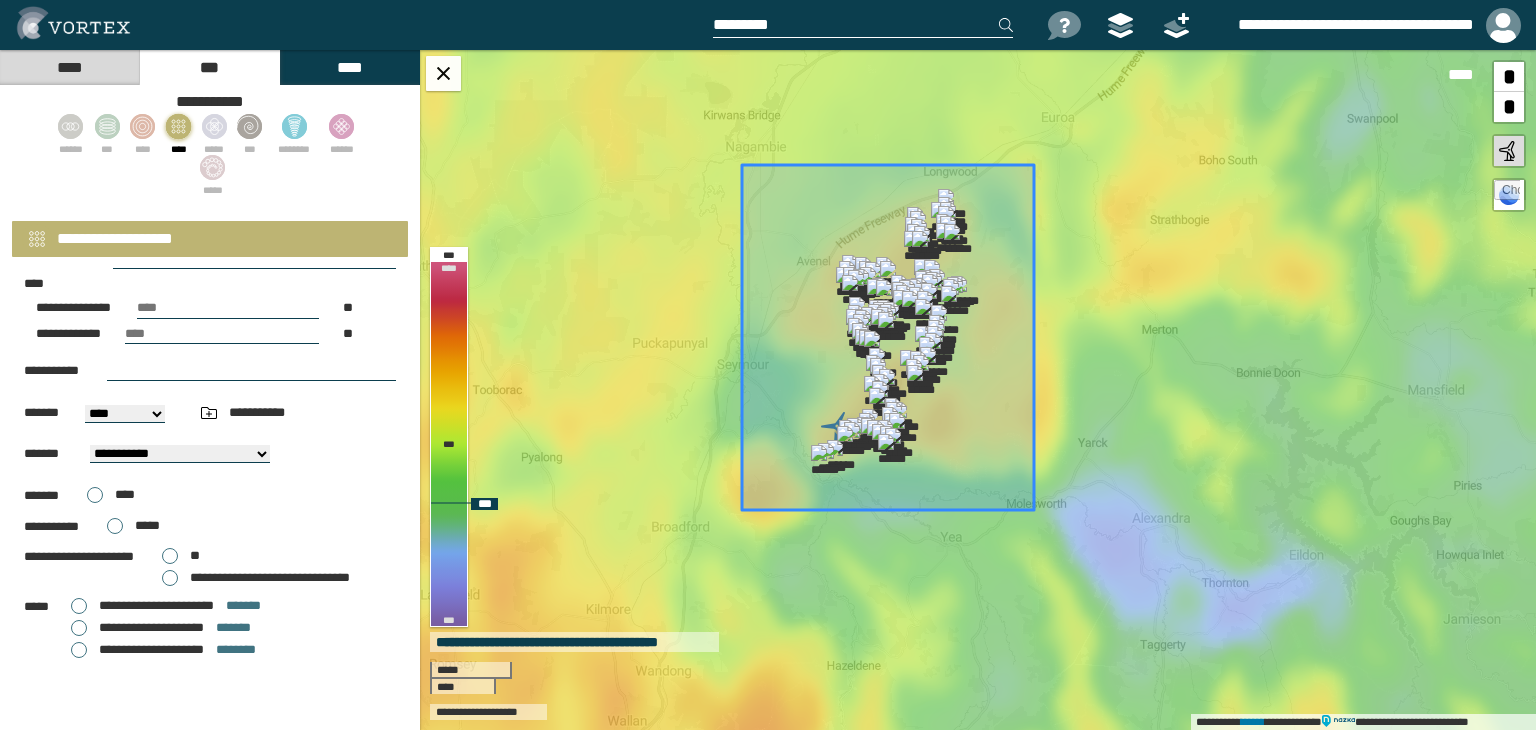 click 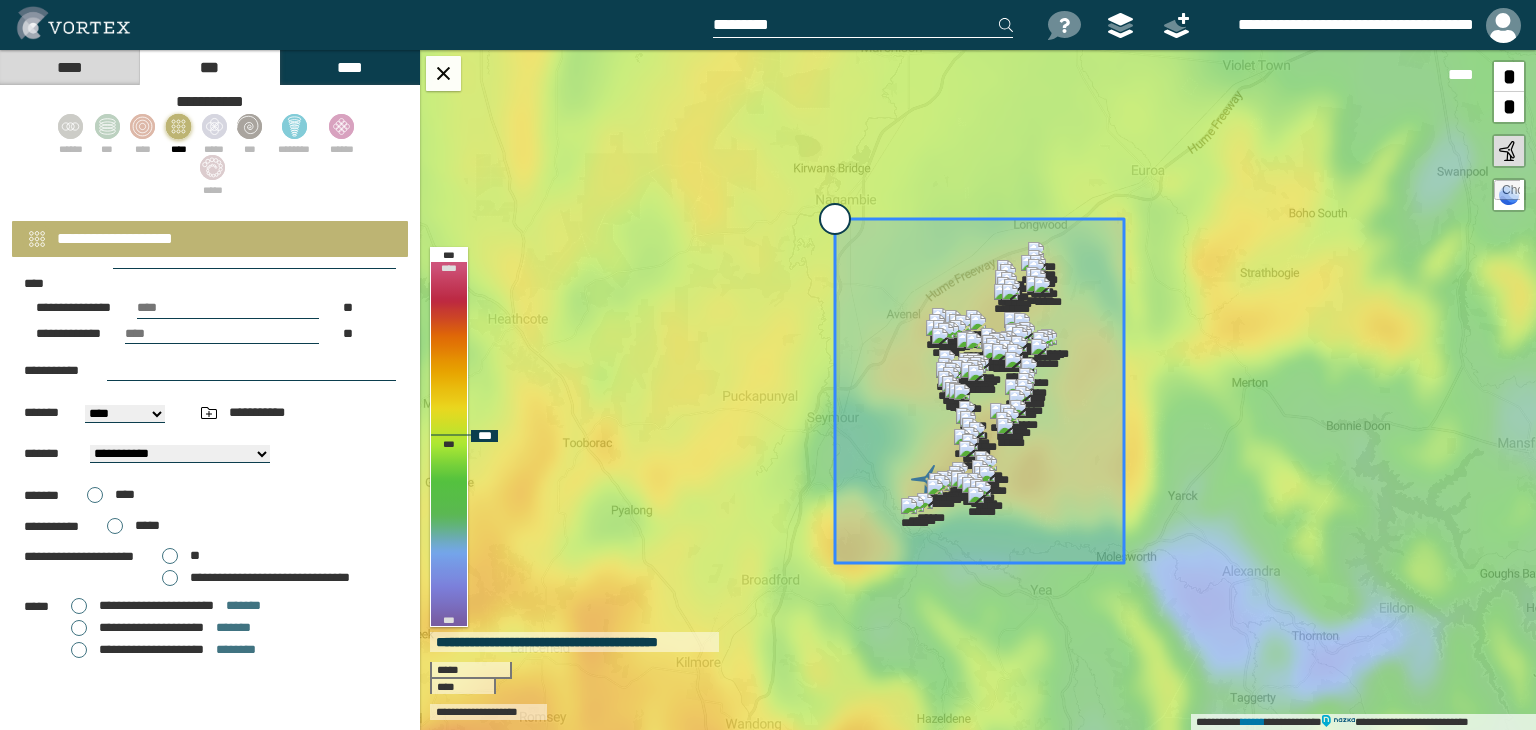 type on "**********" 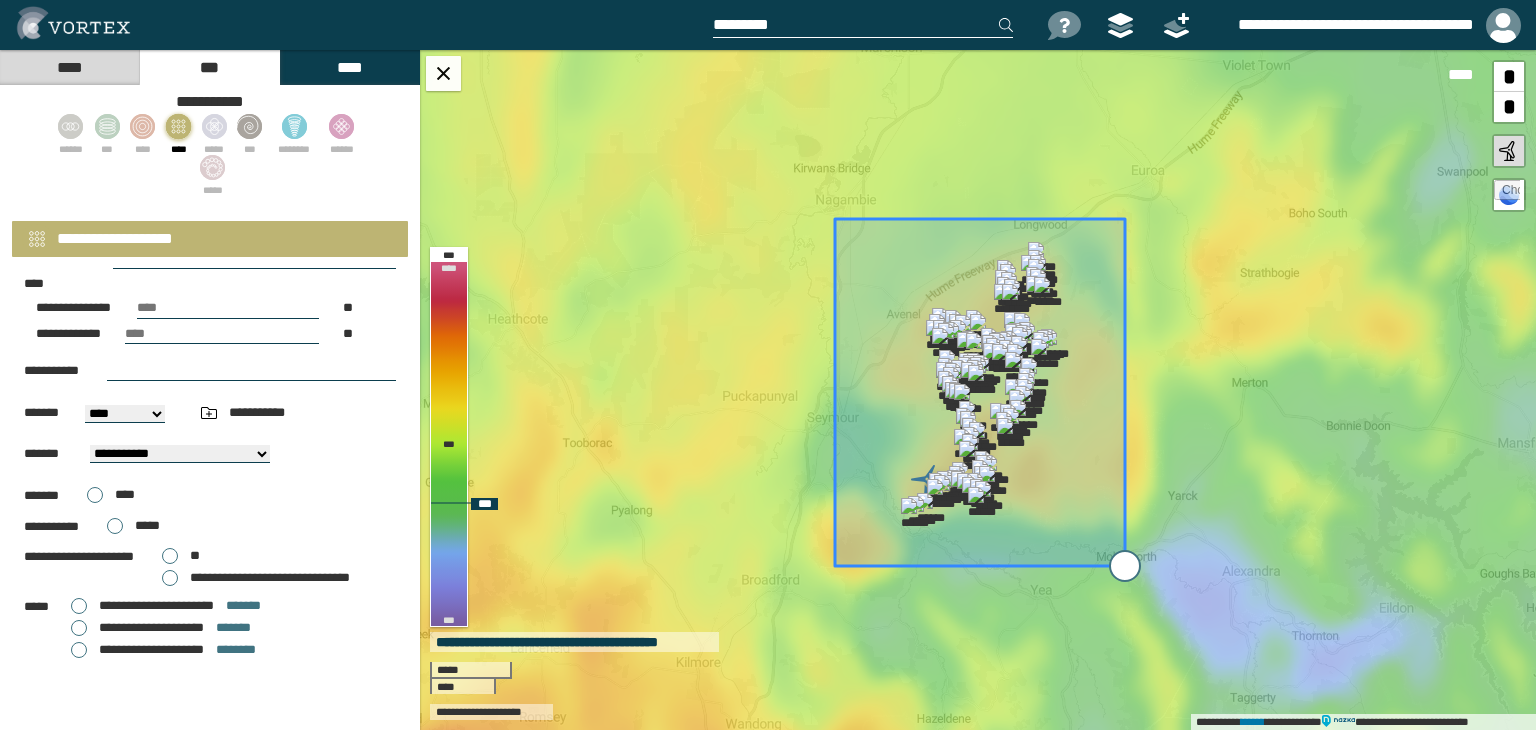 type on "**********" 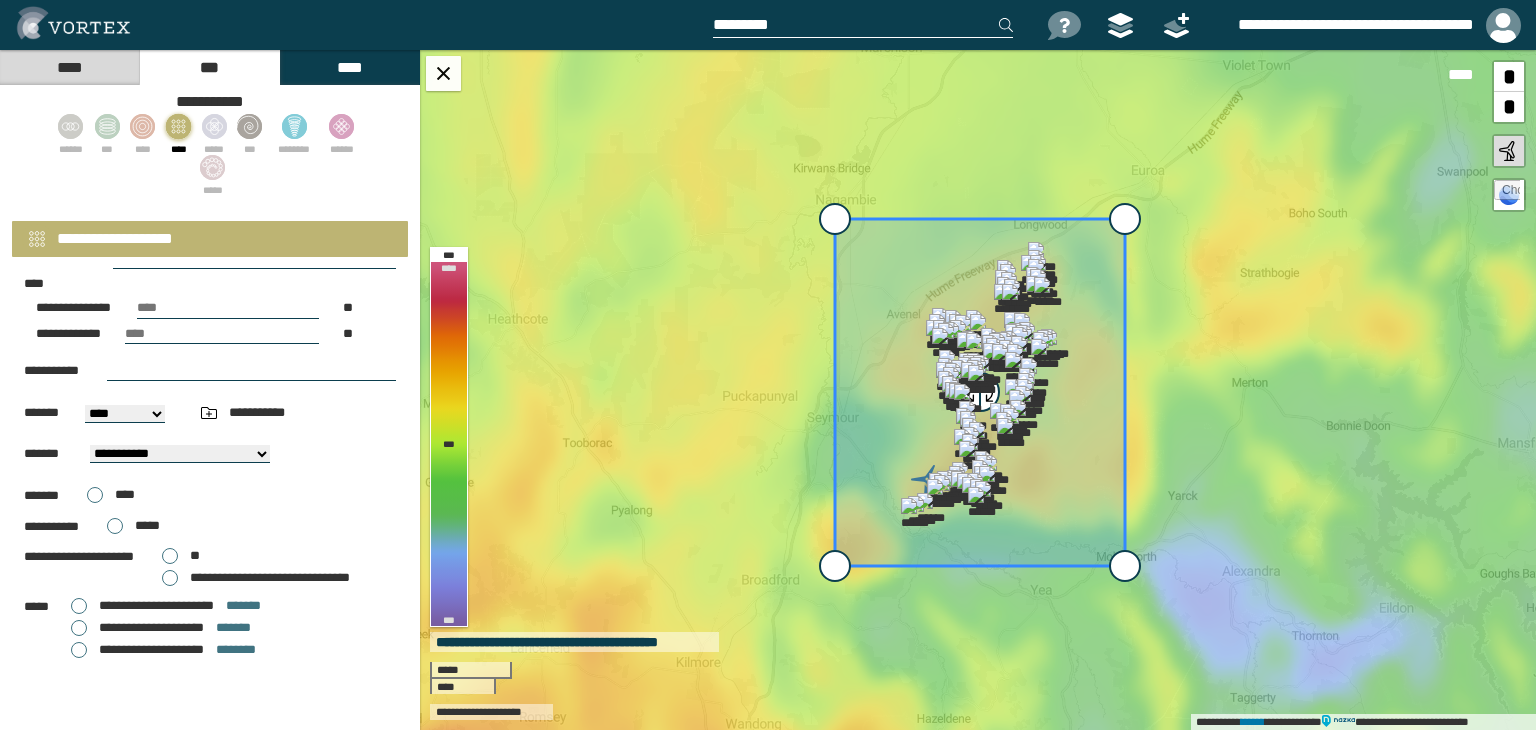 click on "[STREET_NAME] [STREET_TYPE], [CITY], [STATE] [ZIP_CODE]" at bounding box center [125, 414] 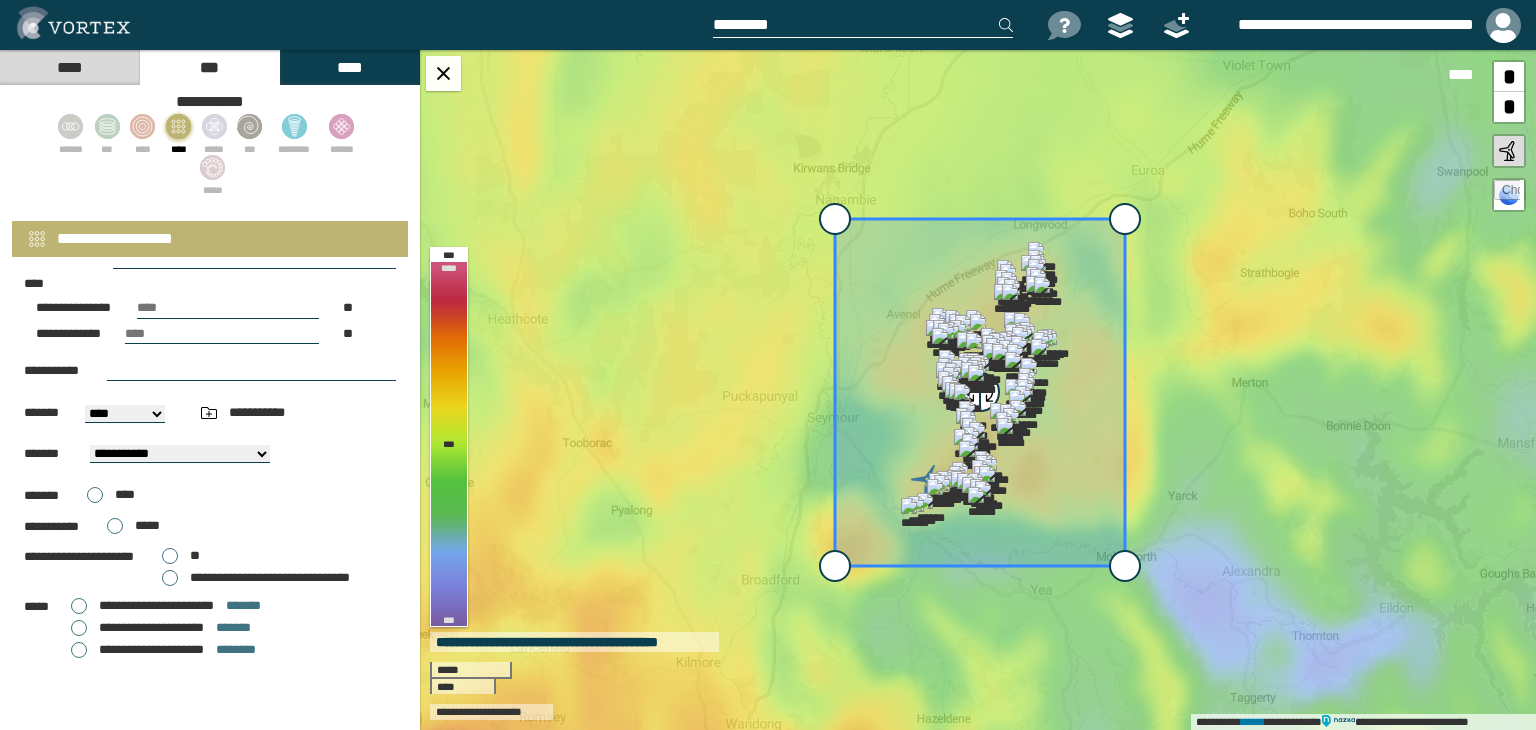 select on "*****" 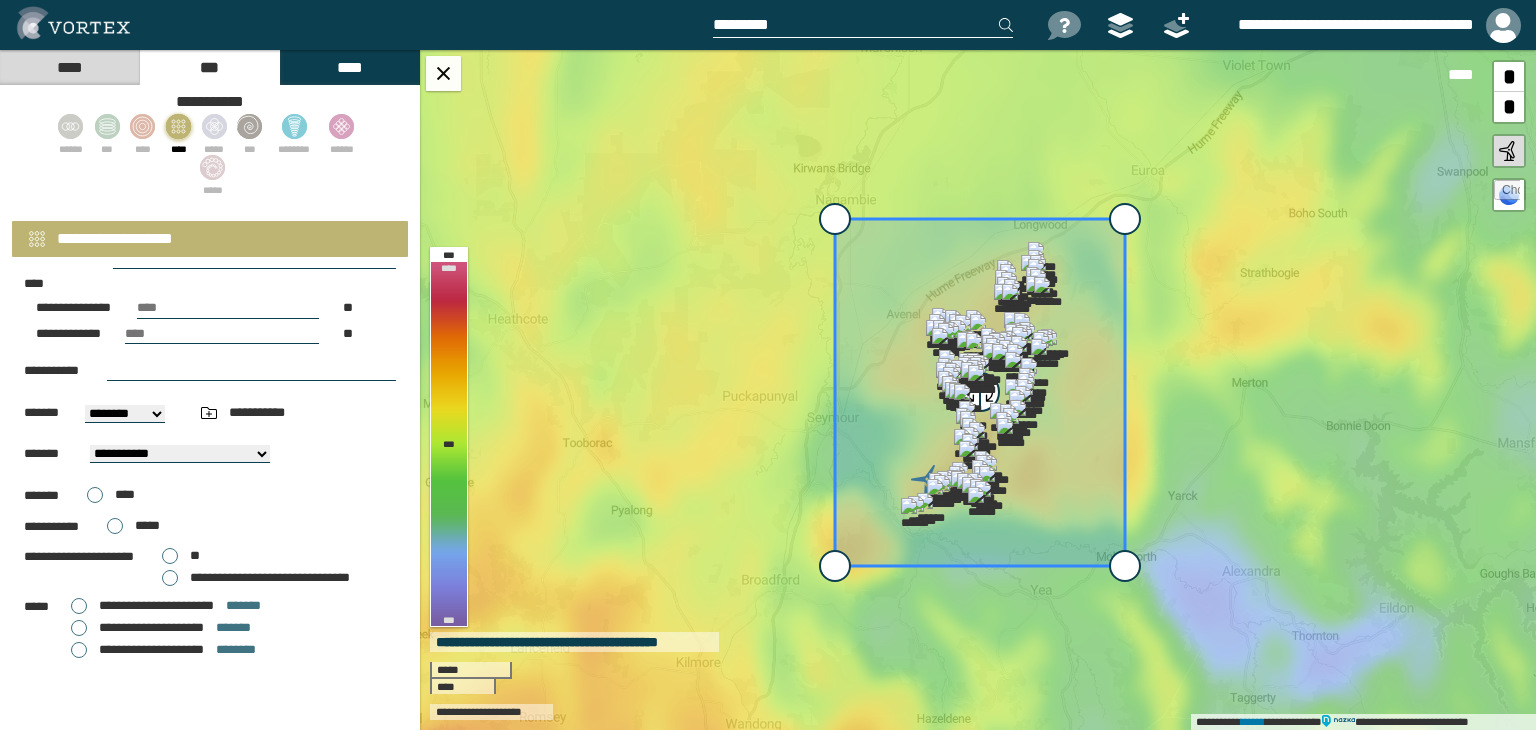 click on "[STREET_NAME] [STREET_TYPE], [CITY], [STATE] [ZIP_CODE]" at bounding box center [125, 414] 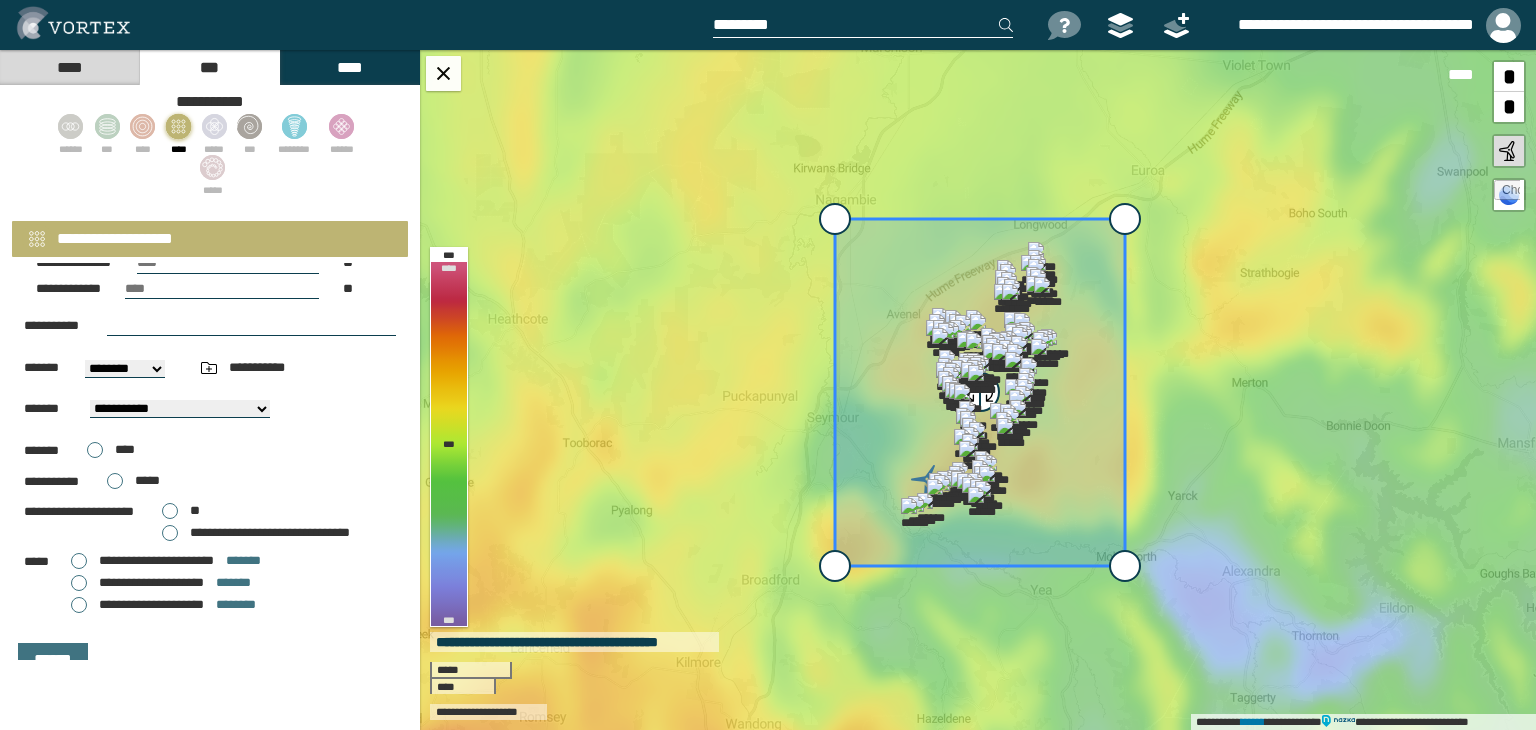 scroll, scrollTop: 286, scrollLeft: 0, axis: vertical 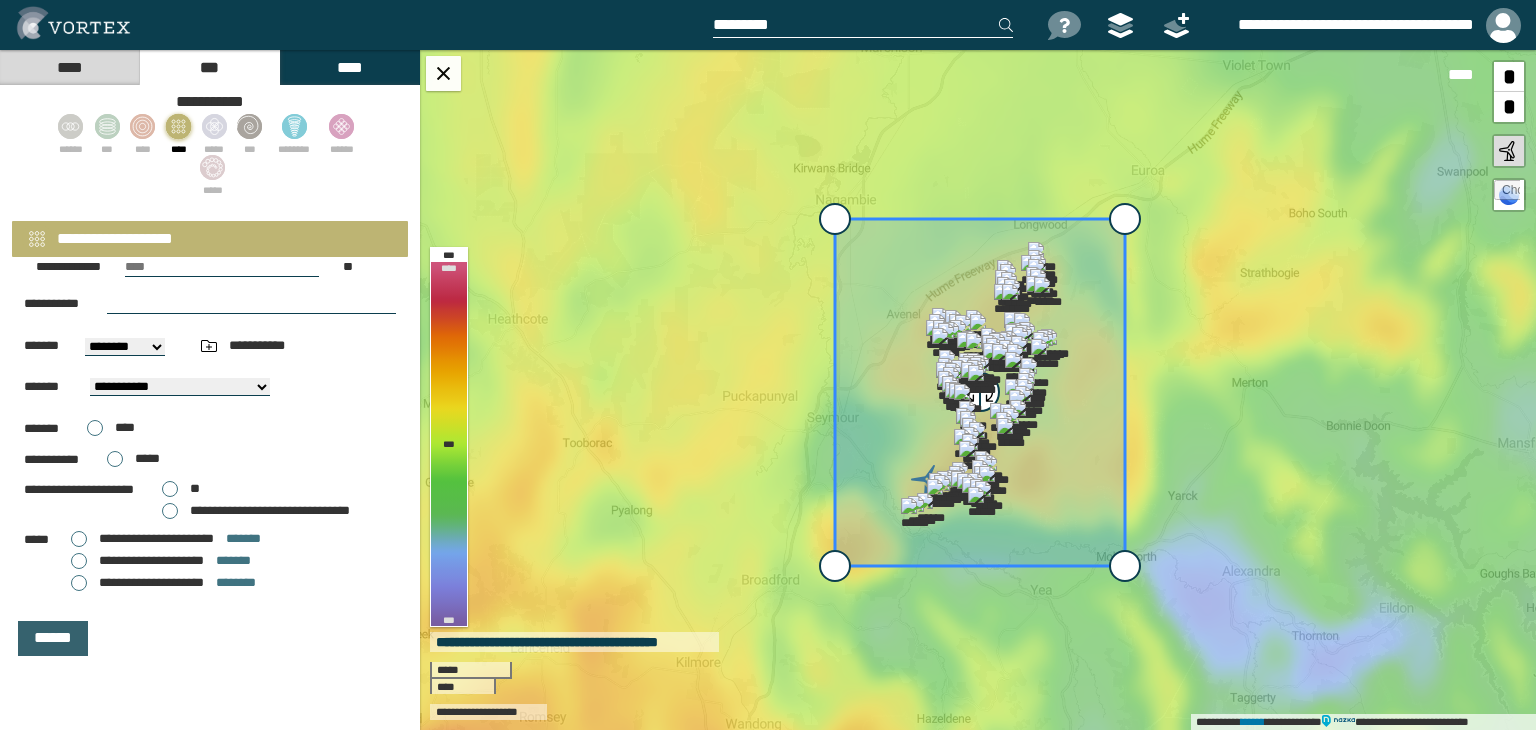 click on "******" at bounding box center (53, 638) 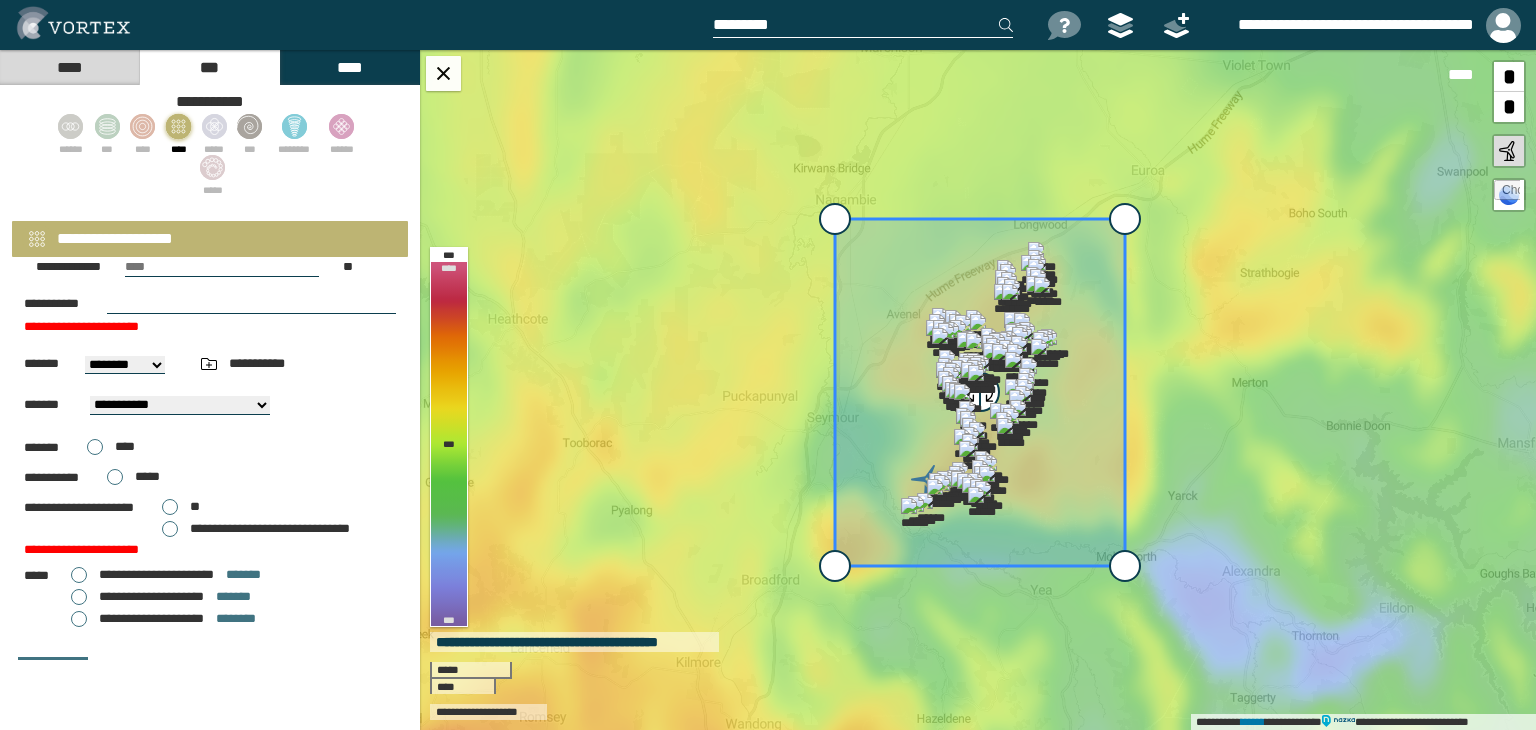 click at bounding box center [251, 304] 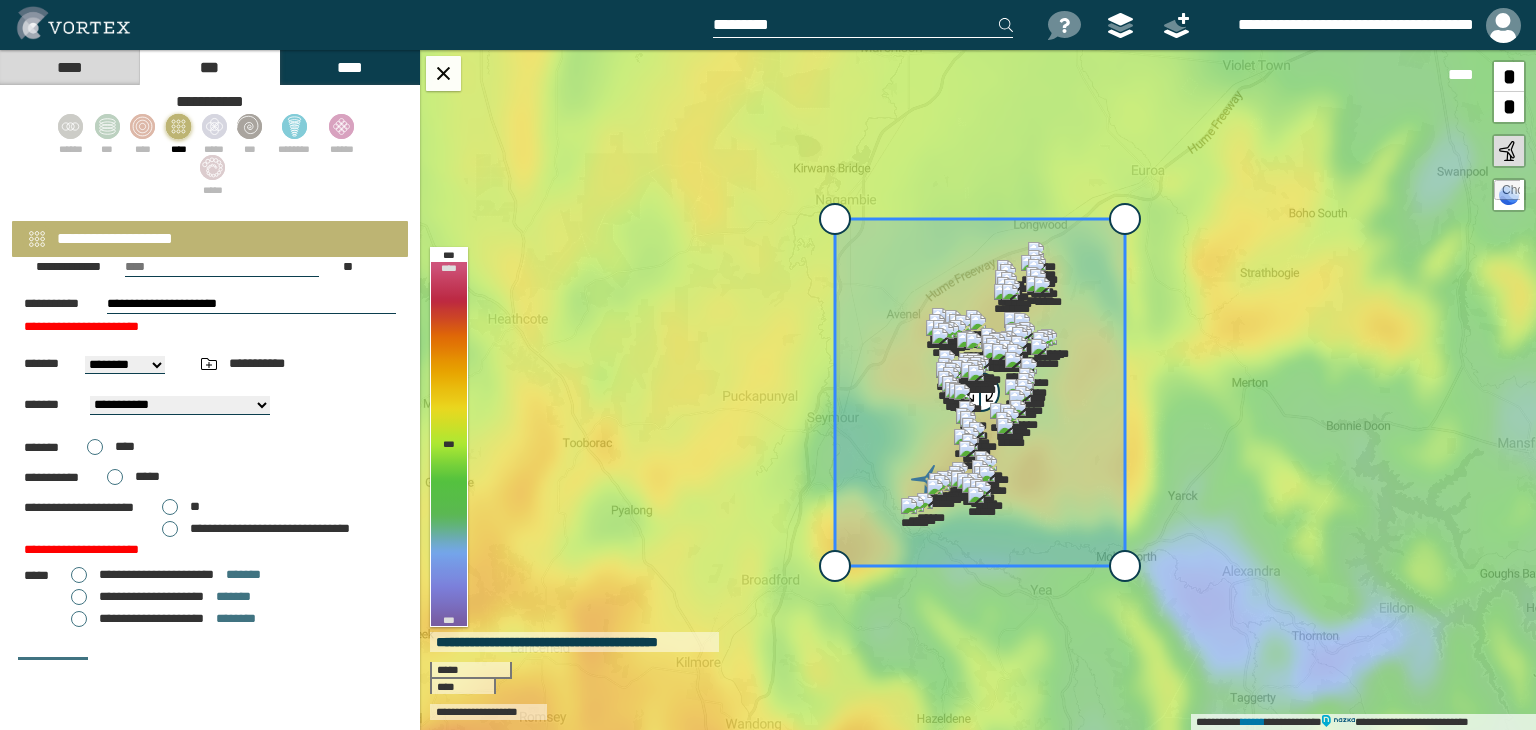 click on "**********" at bounding box center [251, 304] 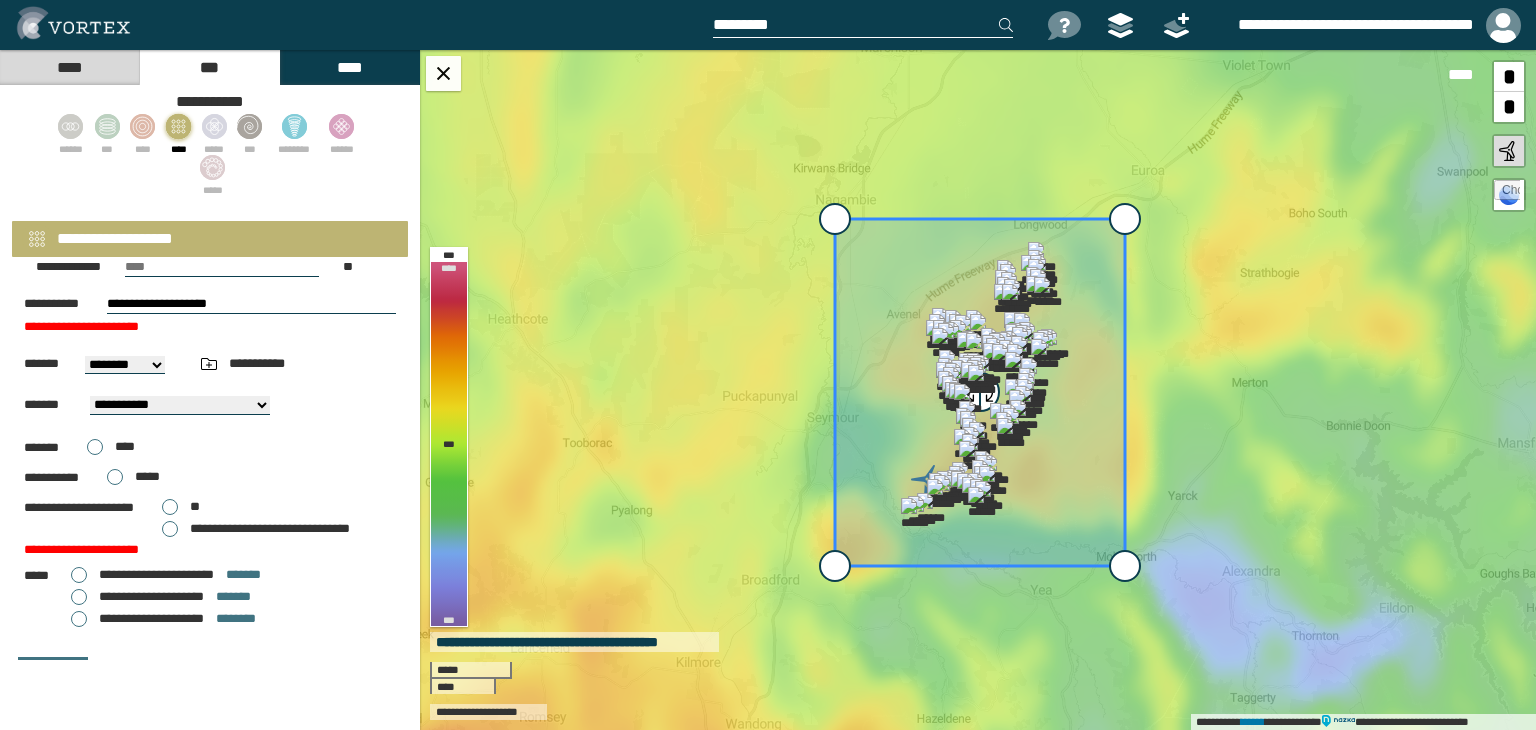 click on "**********" at bounding box center [251, 304] 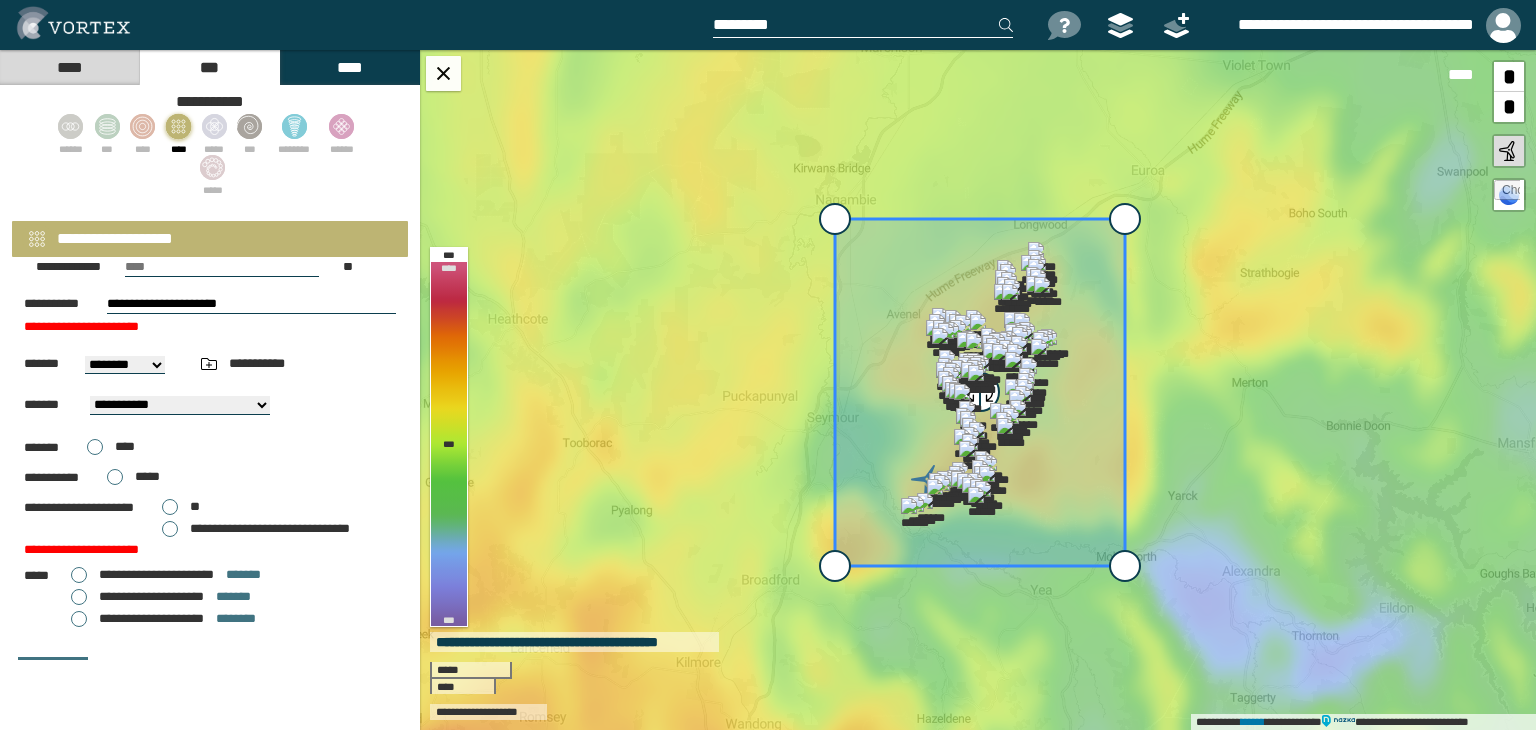 type on "**********" 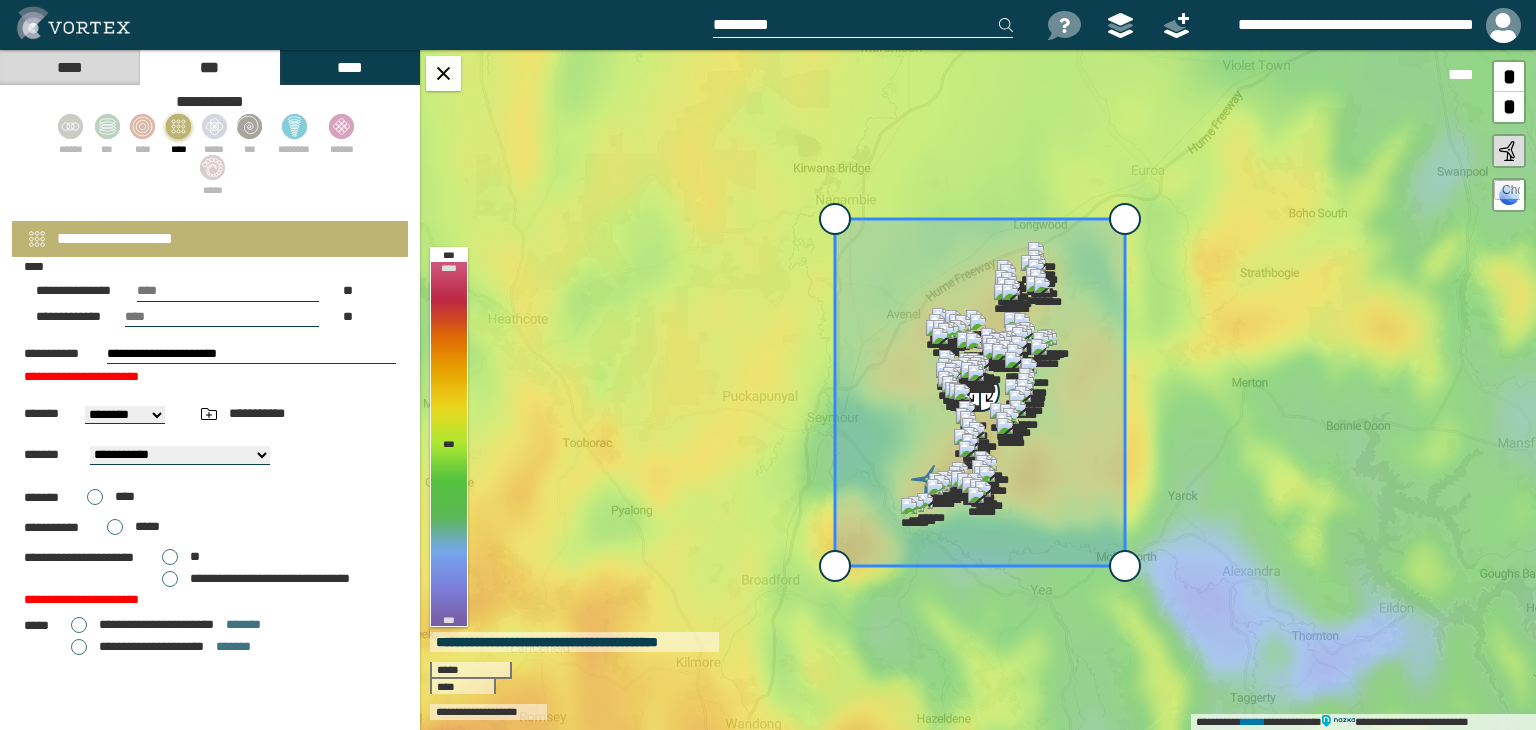 scroll, scrollTop: 322, scrollLeft: 0, axis: vertical 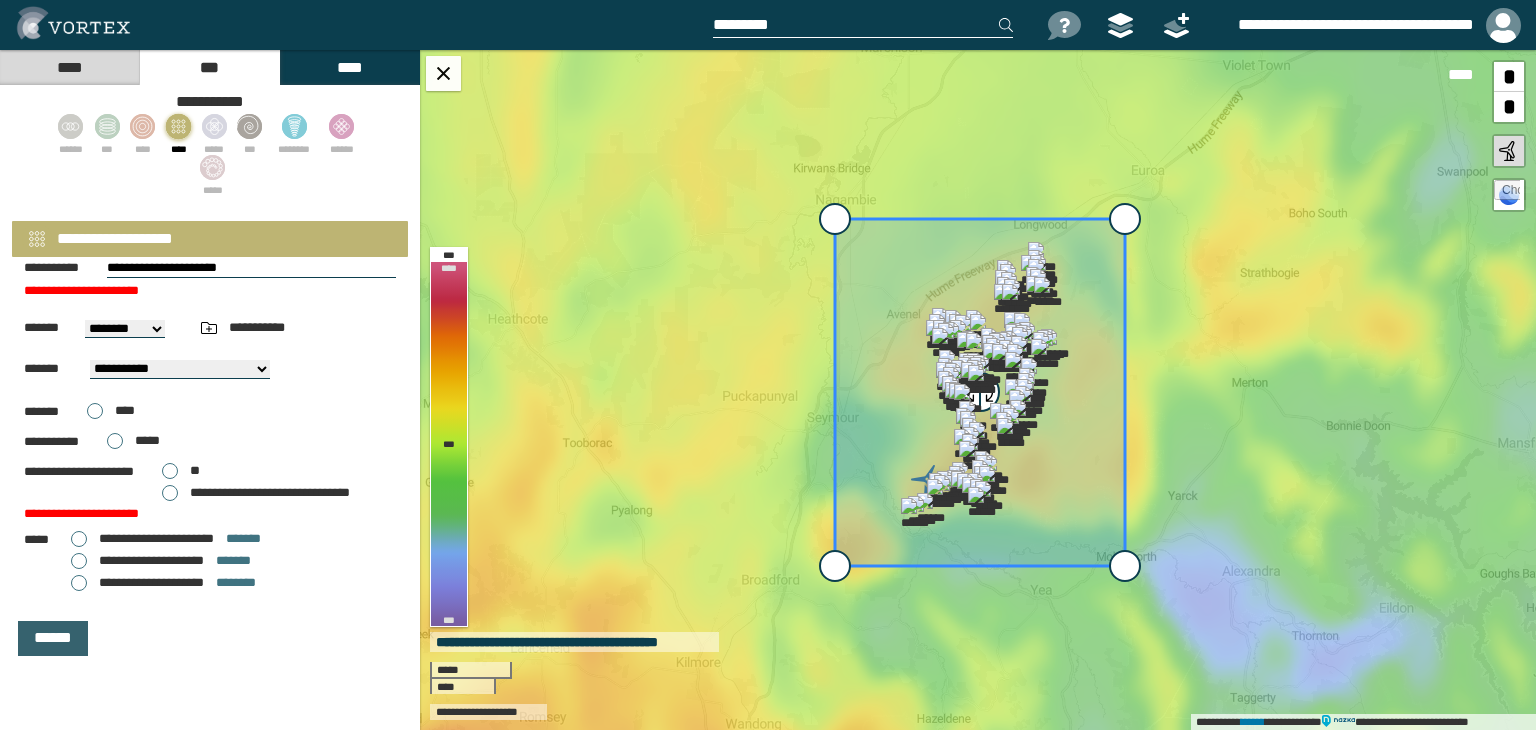 click on "******" at bounding box center [53, 638] 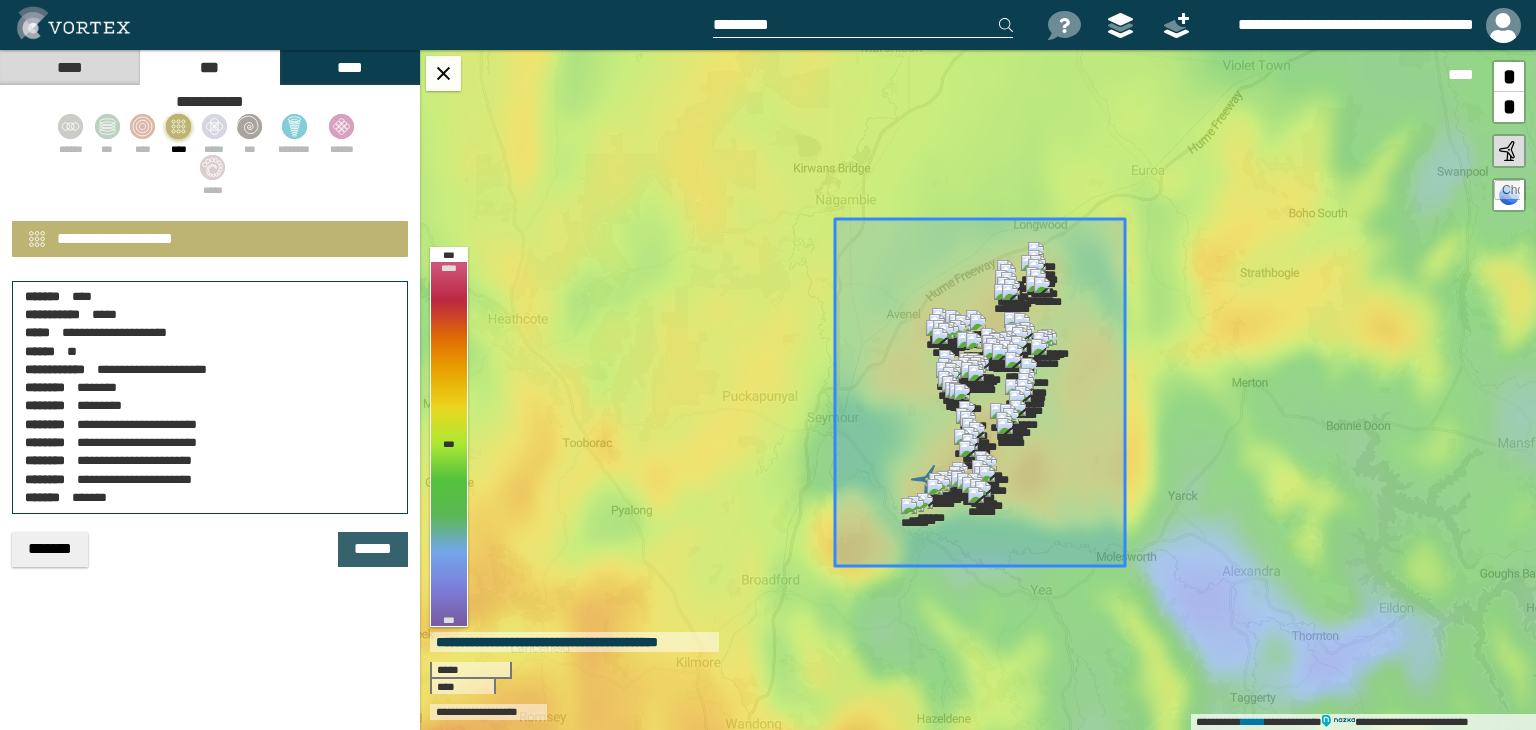 click on "******" at bounding box center (373, 549) 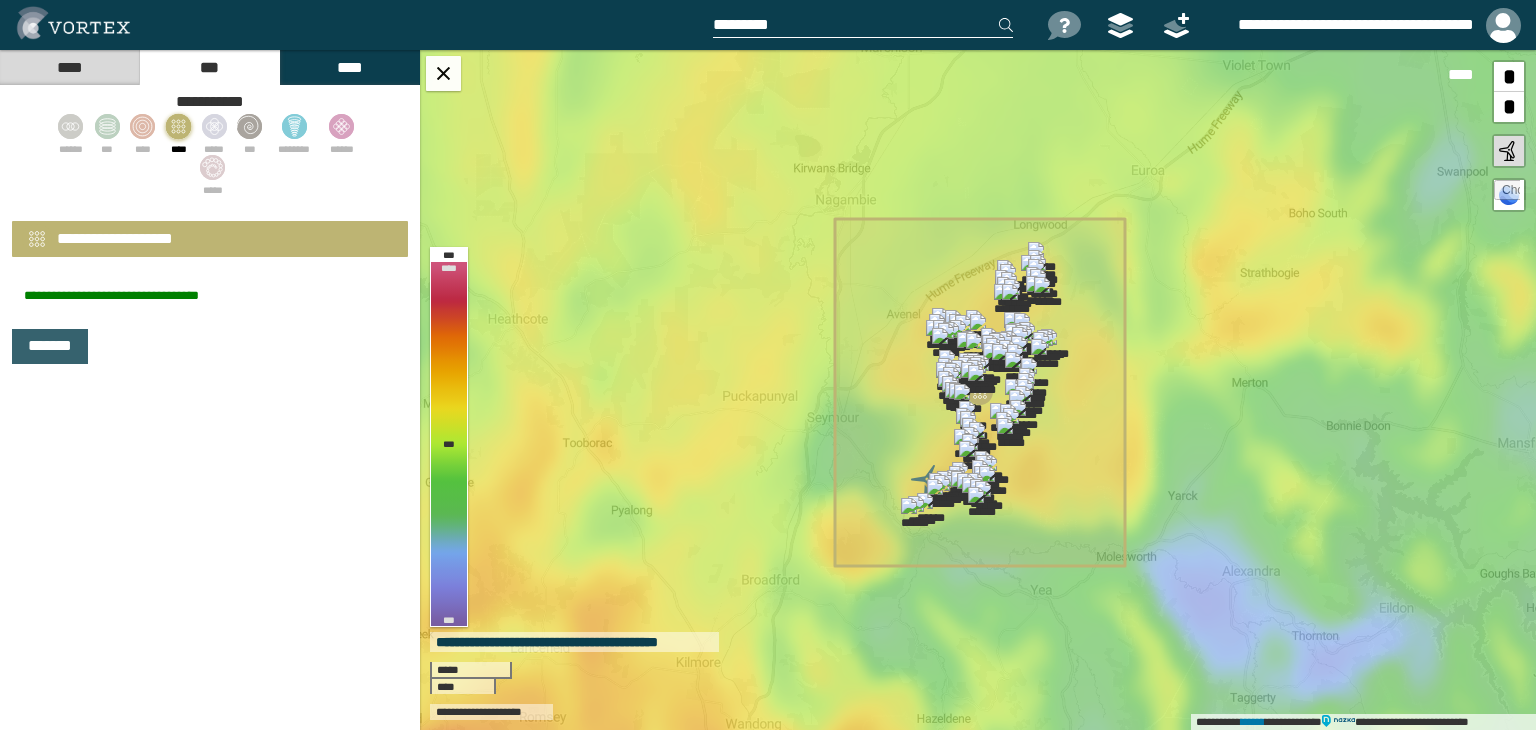 click on "*******" at bounding box center (50, 346) 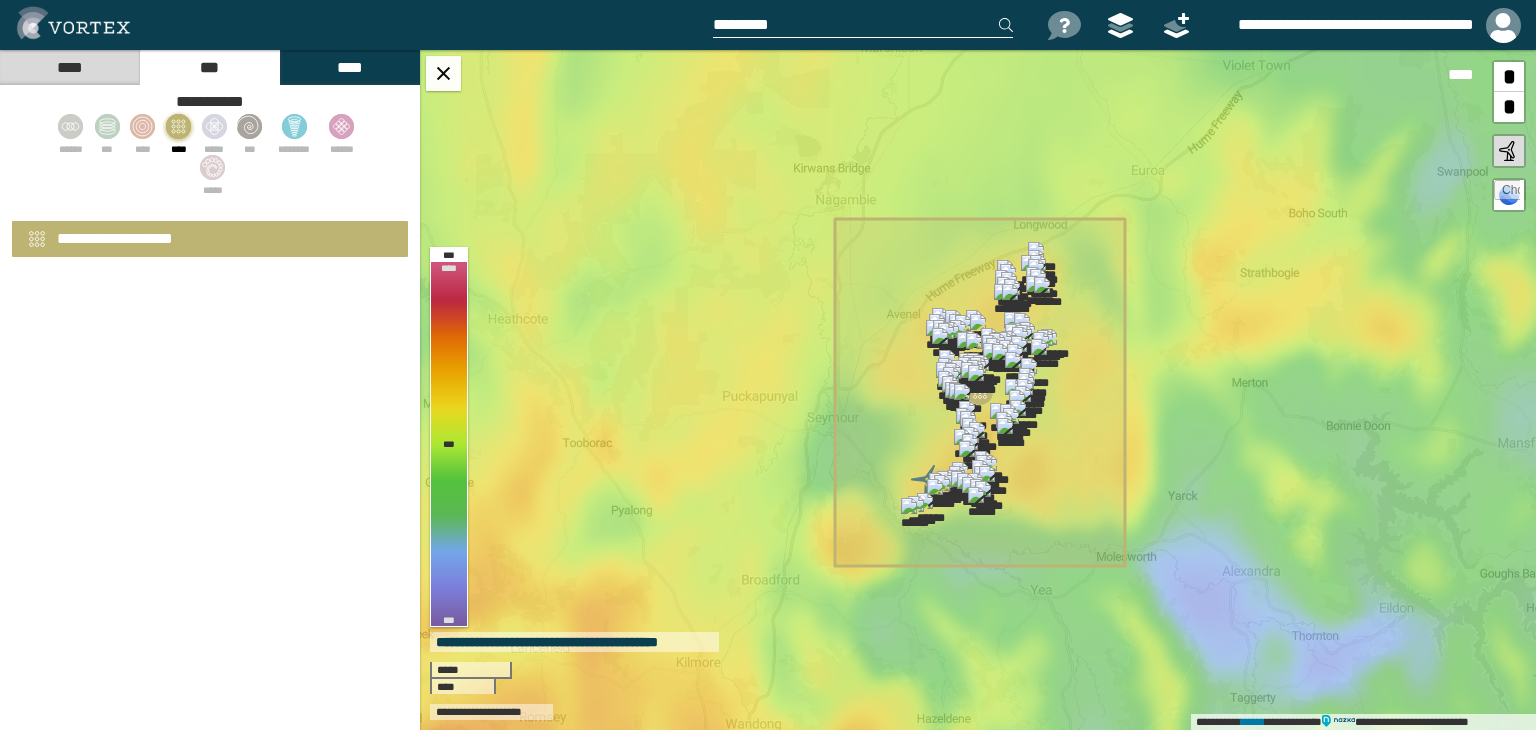 select on "*" 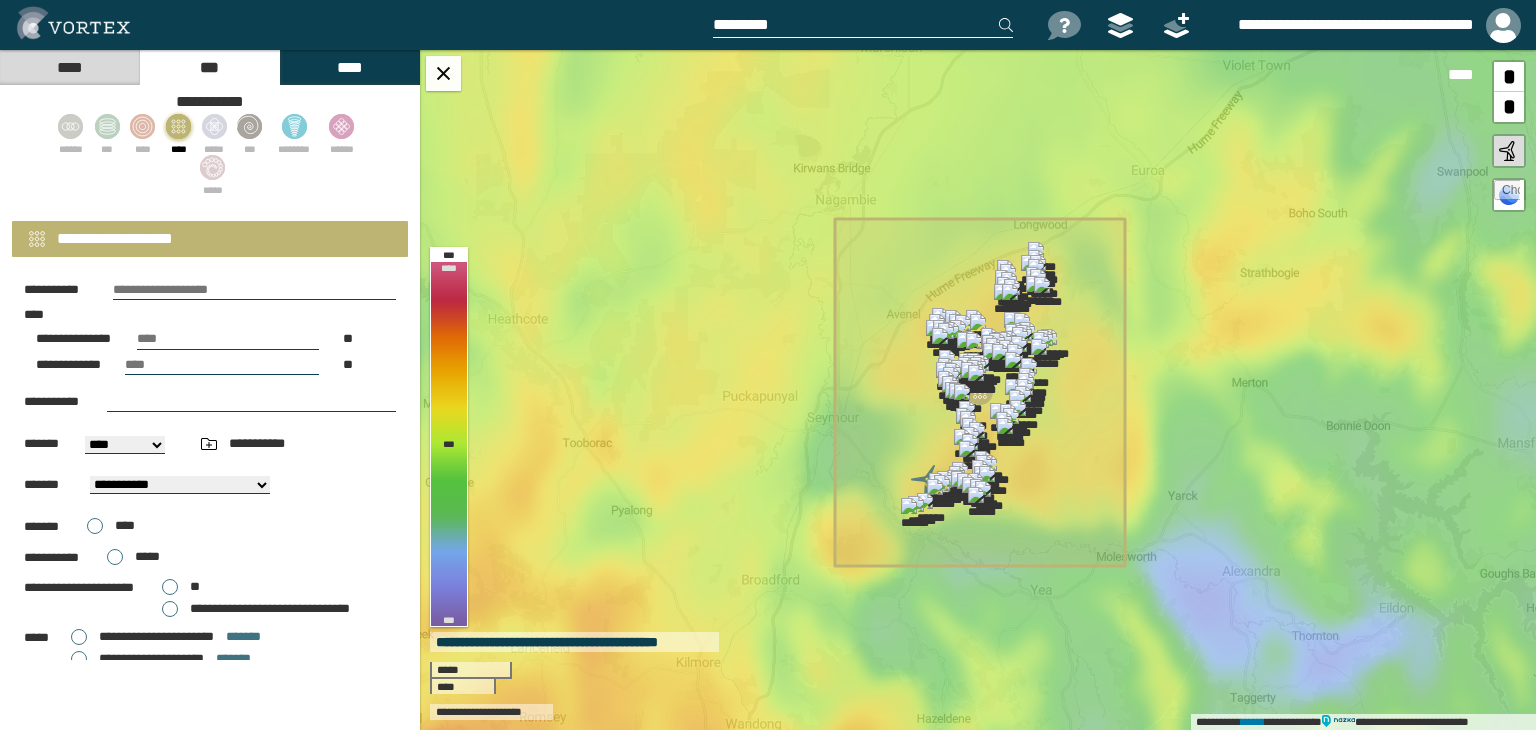 scroll, scrollTop: 98, scrollLeft: 0, axis: vertical 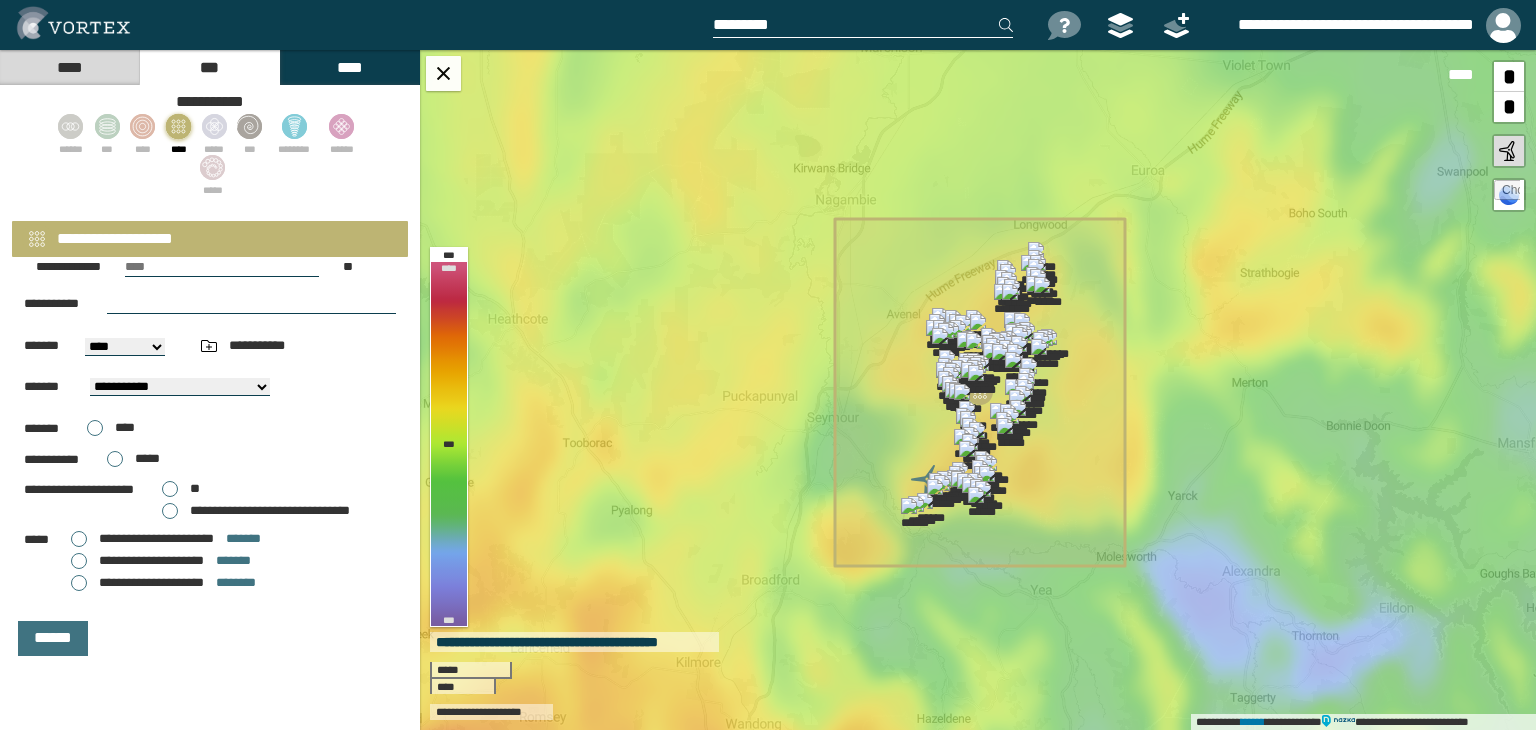 click on "[STREET_NAME] [STREET_TYPE], [CITY], [STATE] [ZIP_CODE]" at bounding box center (210, 472) 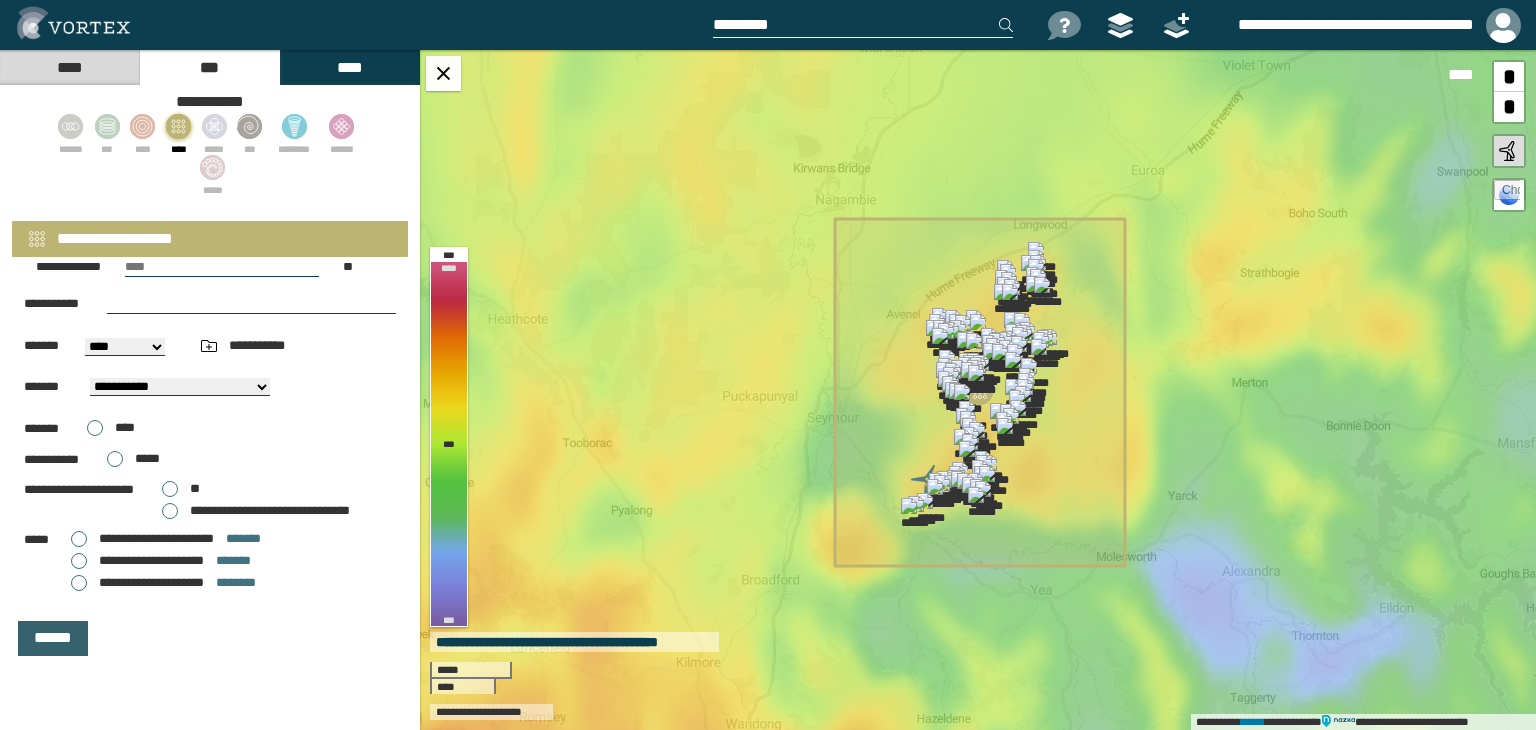 click on "******" at bounding box center [53, 638] 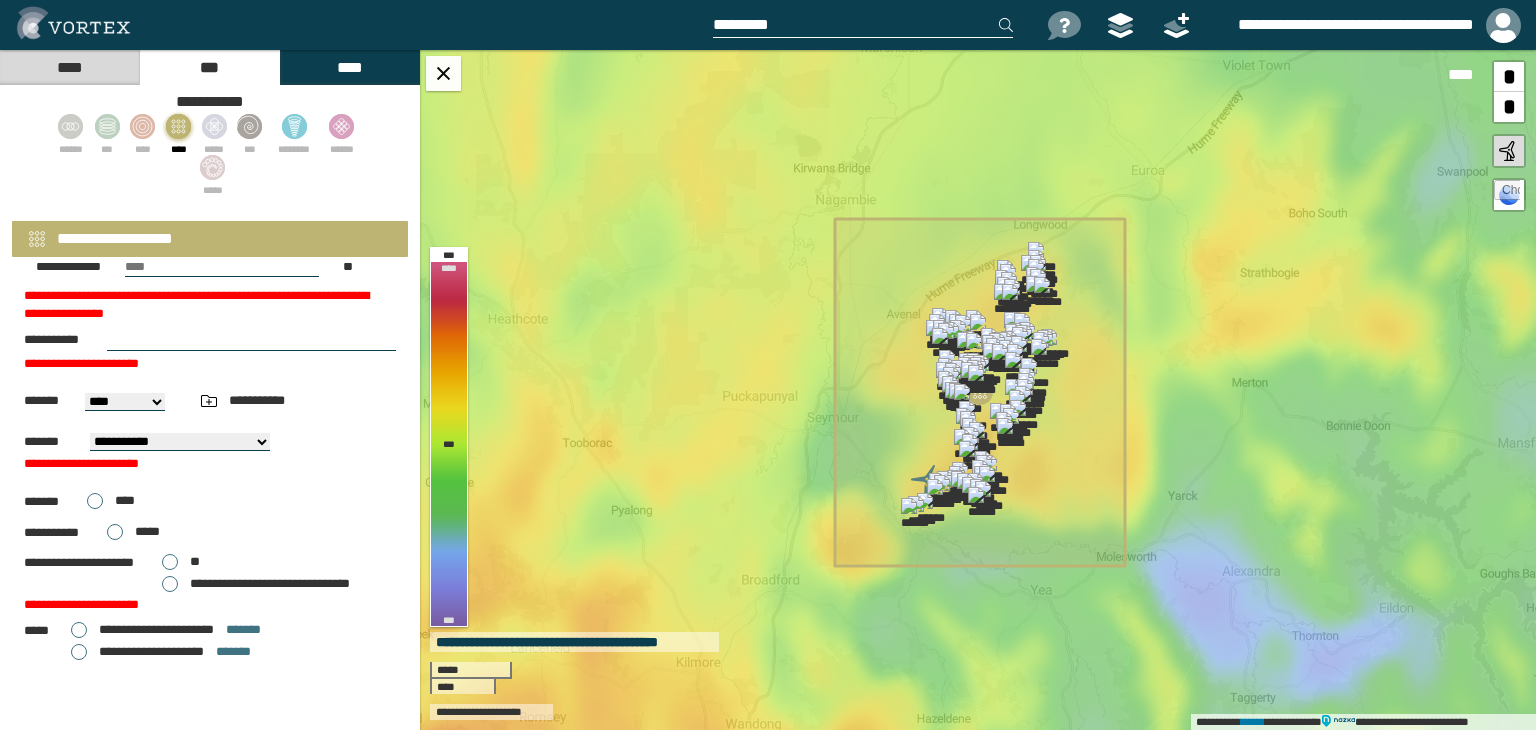 scroll, scrollTop: 0, scrollLeft: 0, axis: both 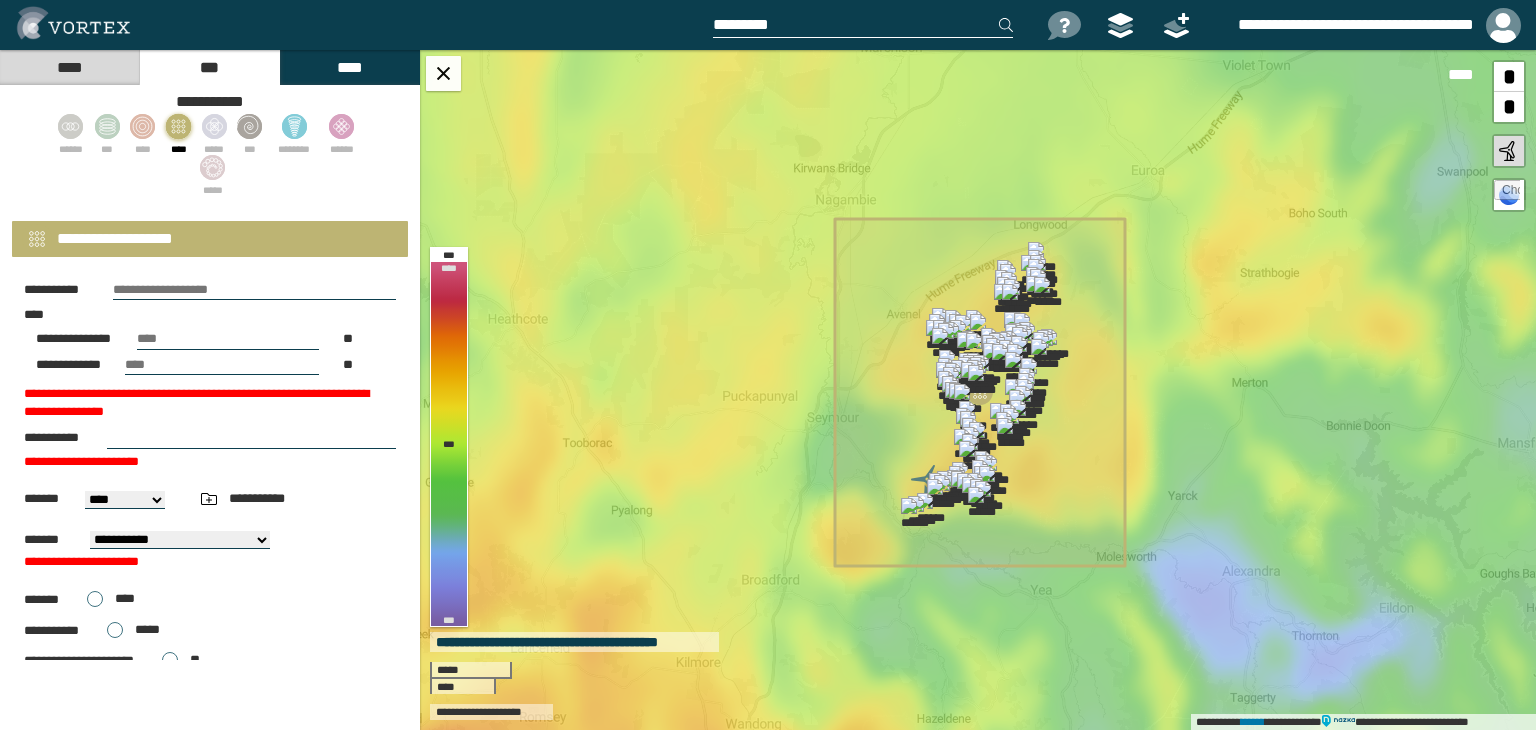 click on "****" at bounding box center (69, 67) 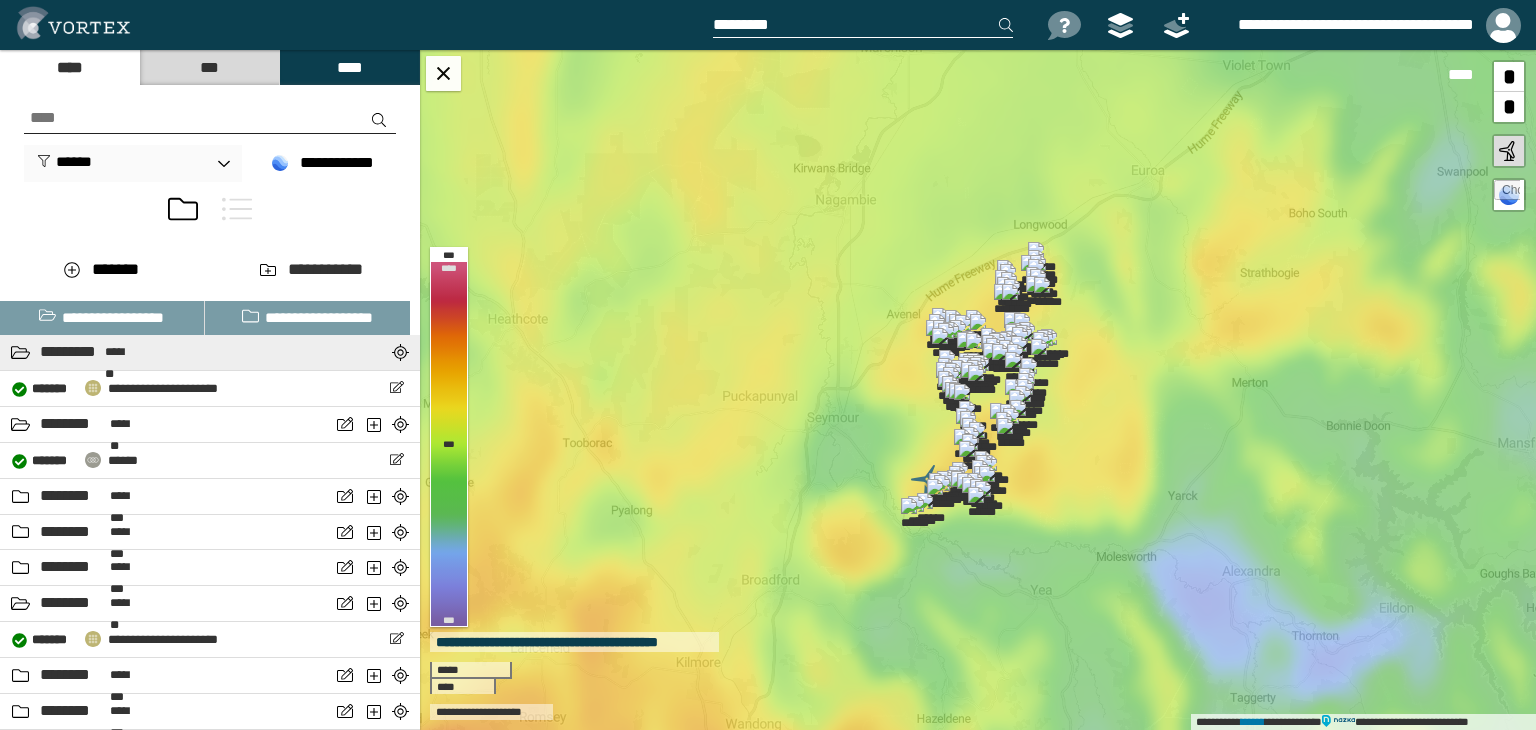 click on "*********" at bounding box center (70, 352) 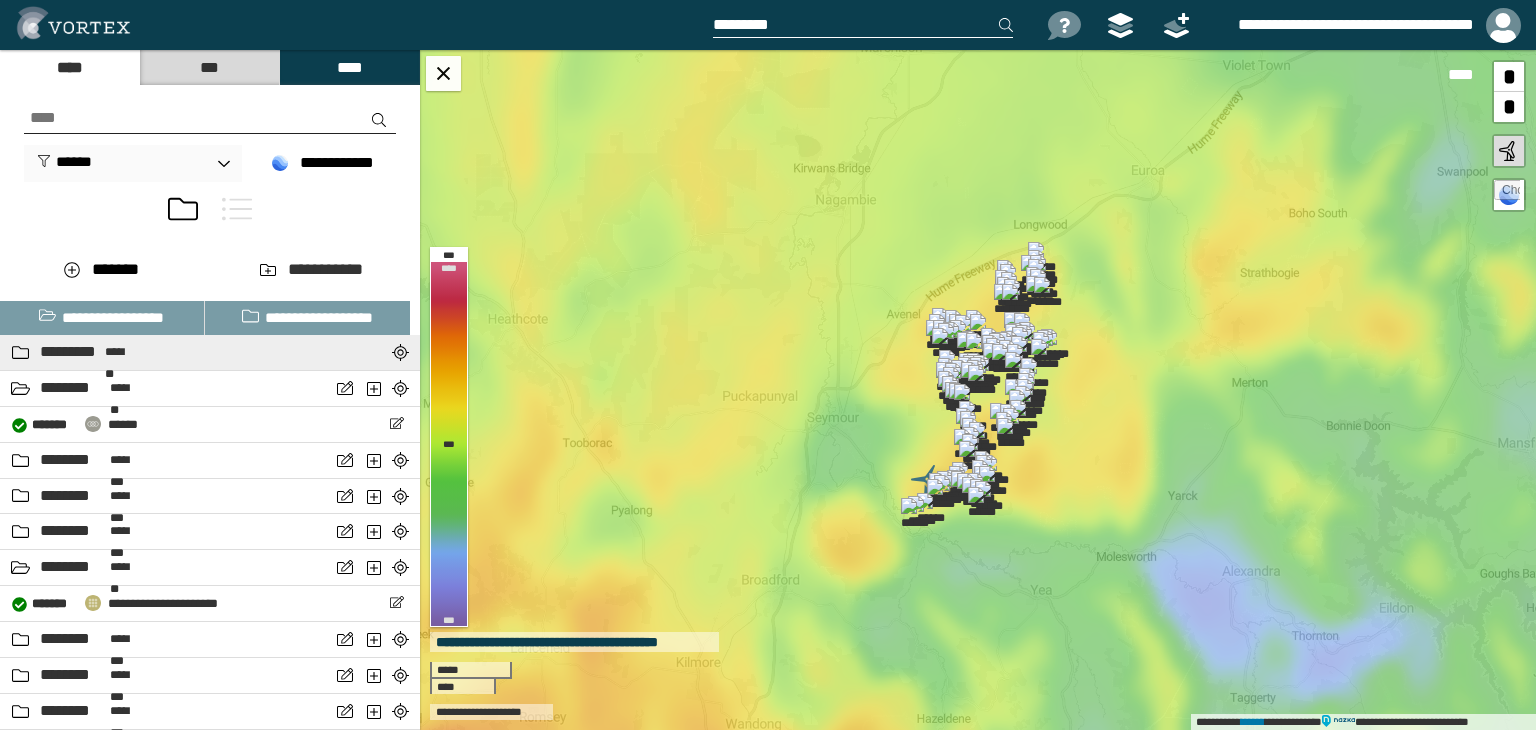 click on "*********" at bounding box center (70, 352) 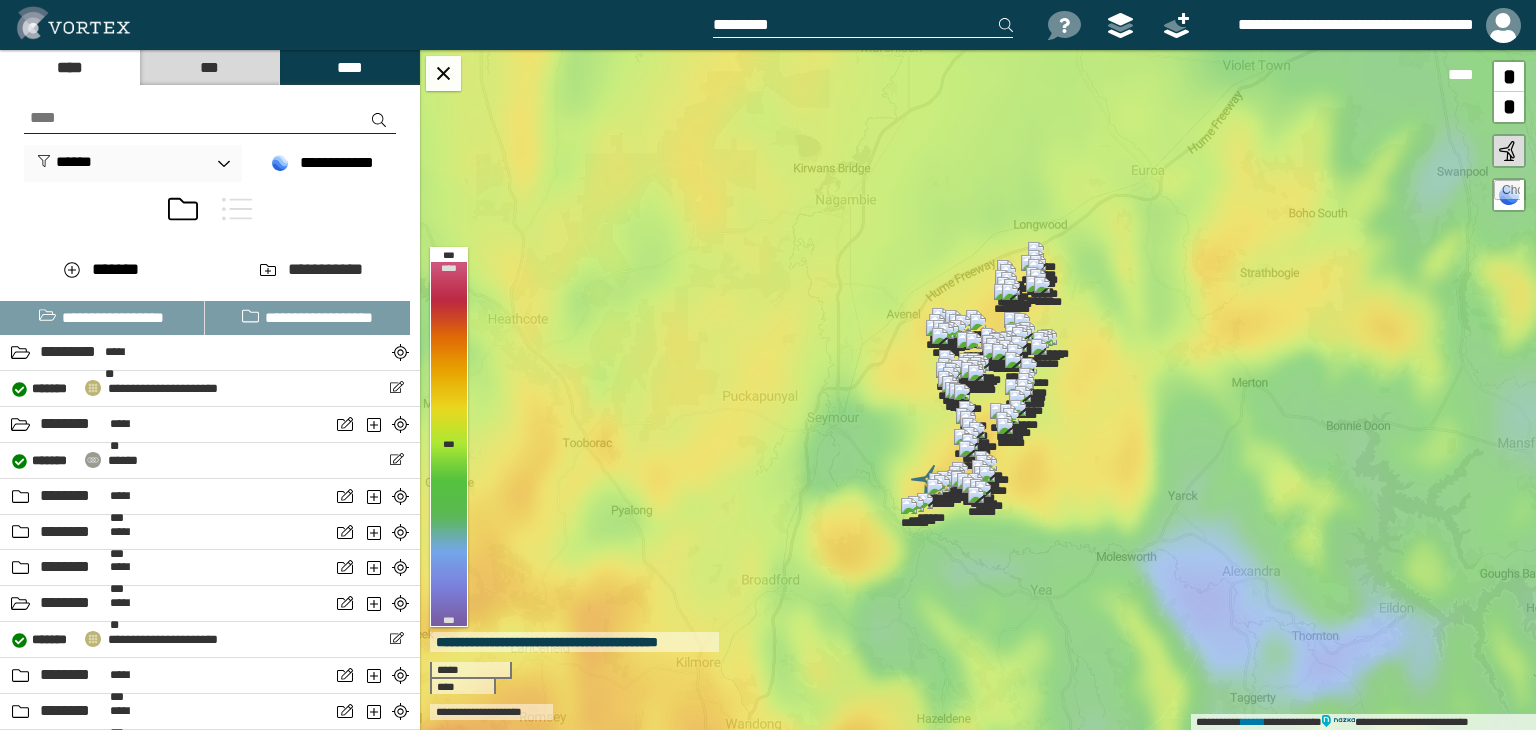 click on "***" at bounding box center (209, 67) 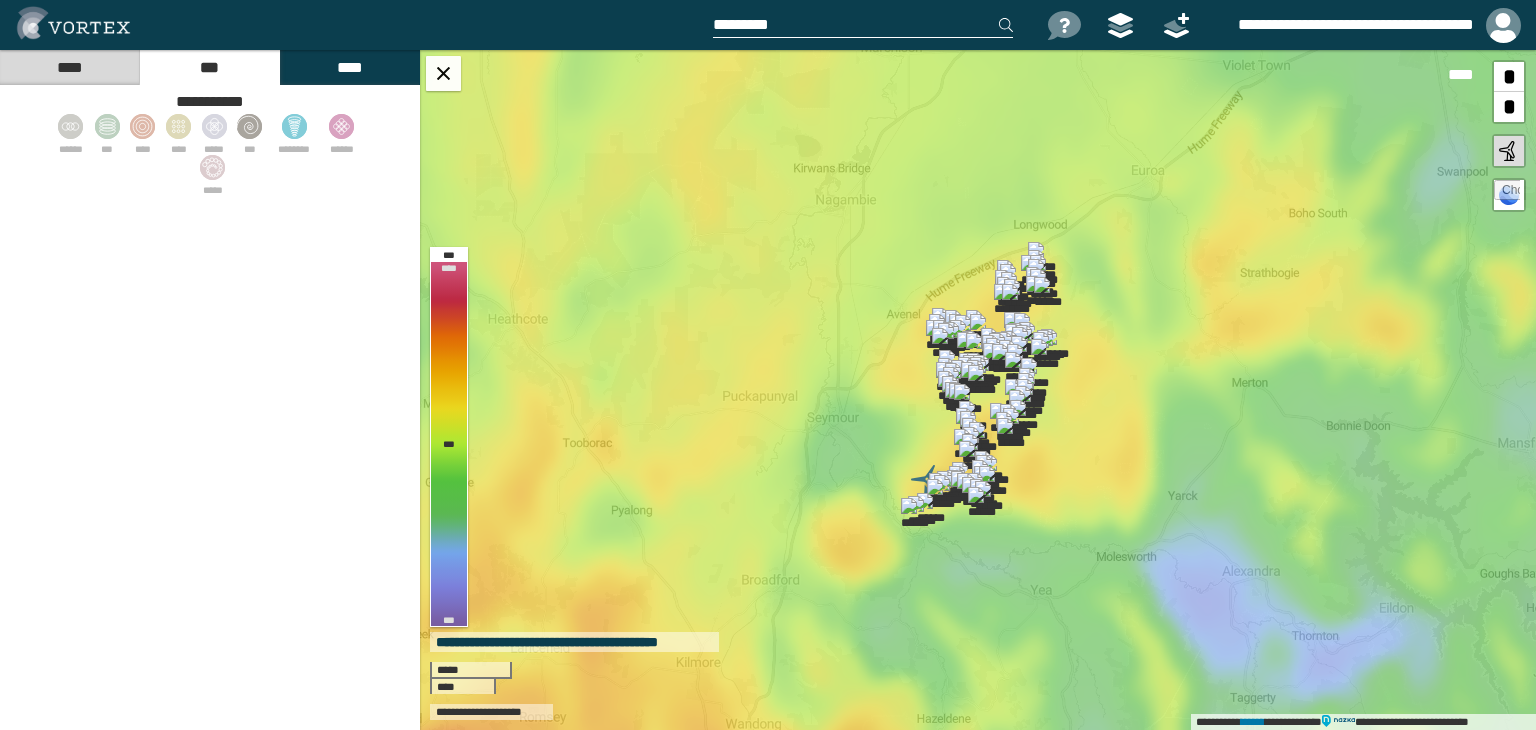 click on "****" at bounding box center (69, 67) 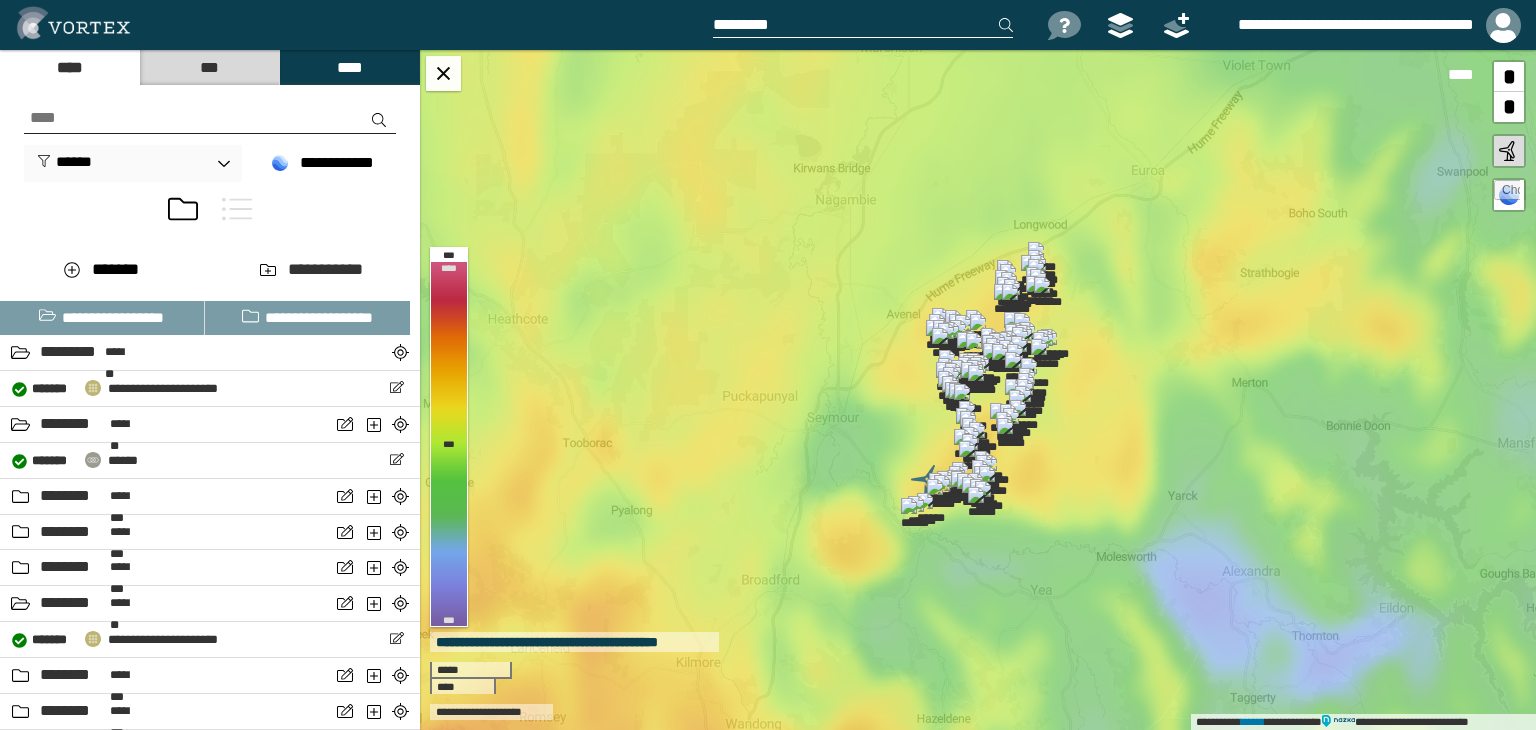 click on "***" at bounding box center [209, 67] 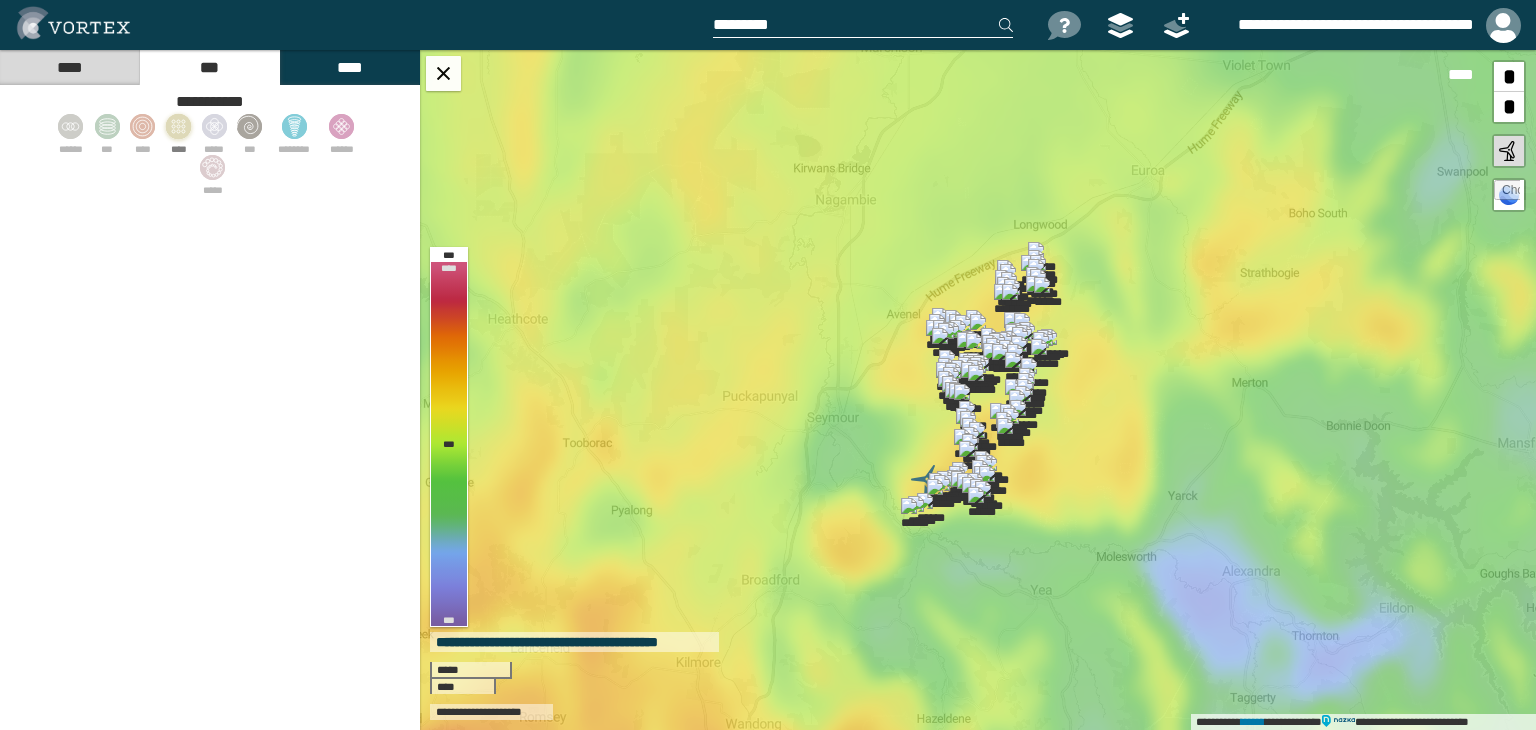 click 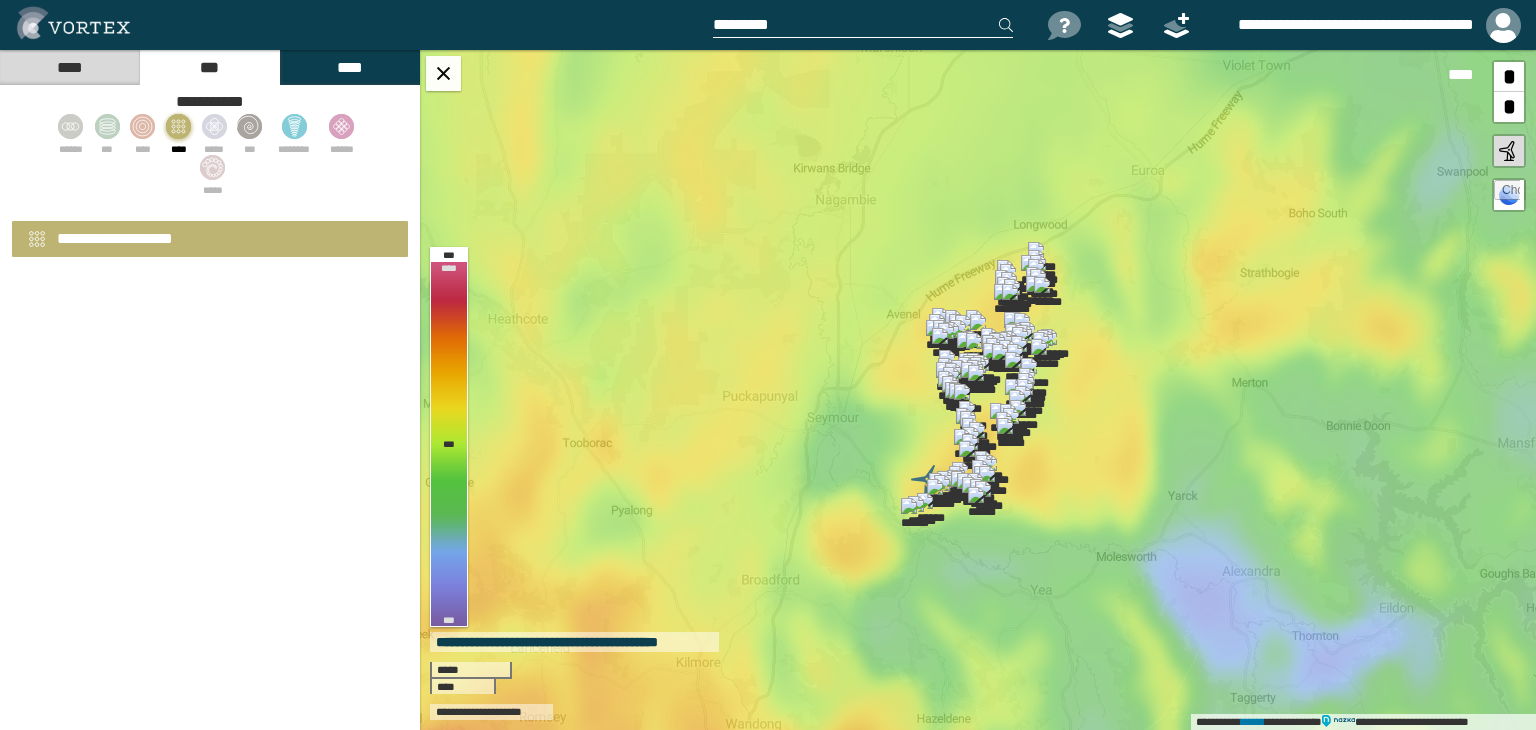 select on "*" 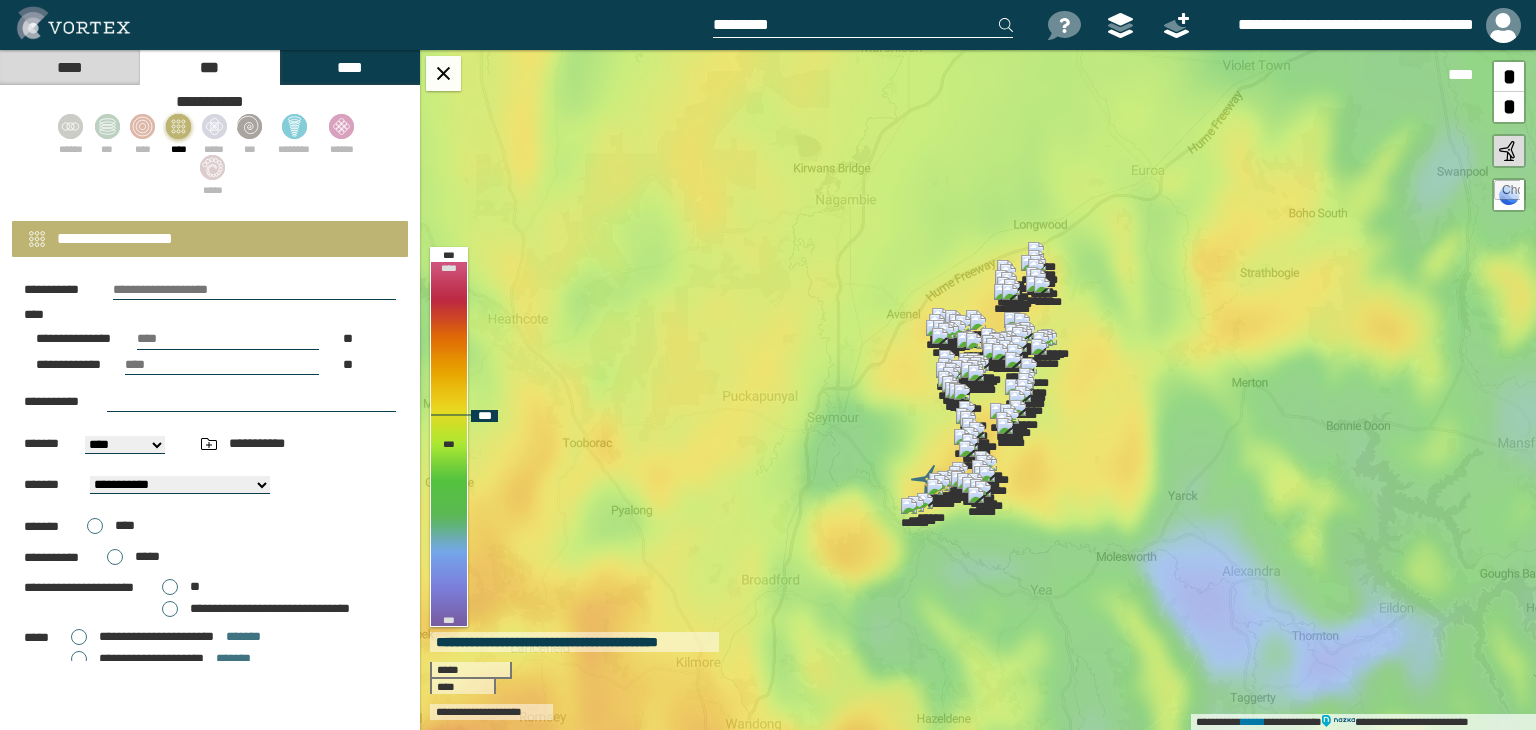 click at bounding box center [975, 417] 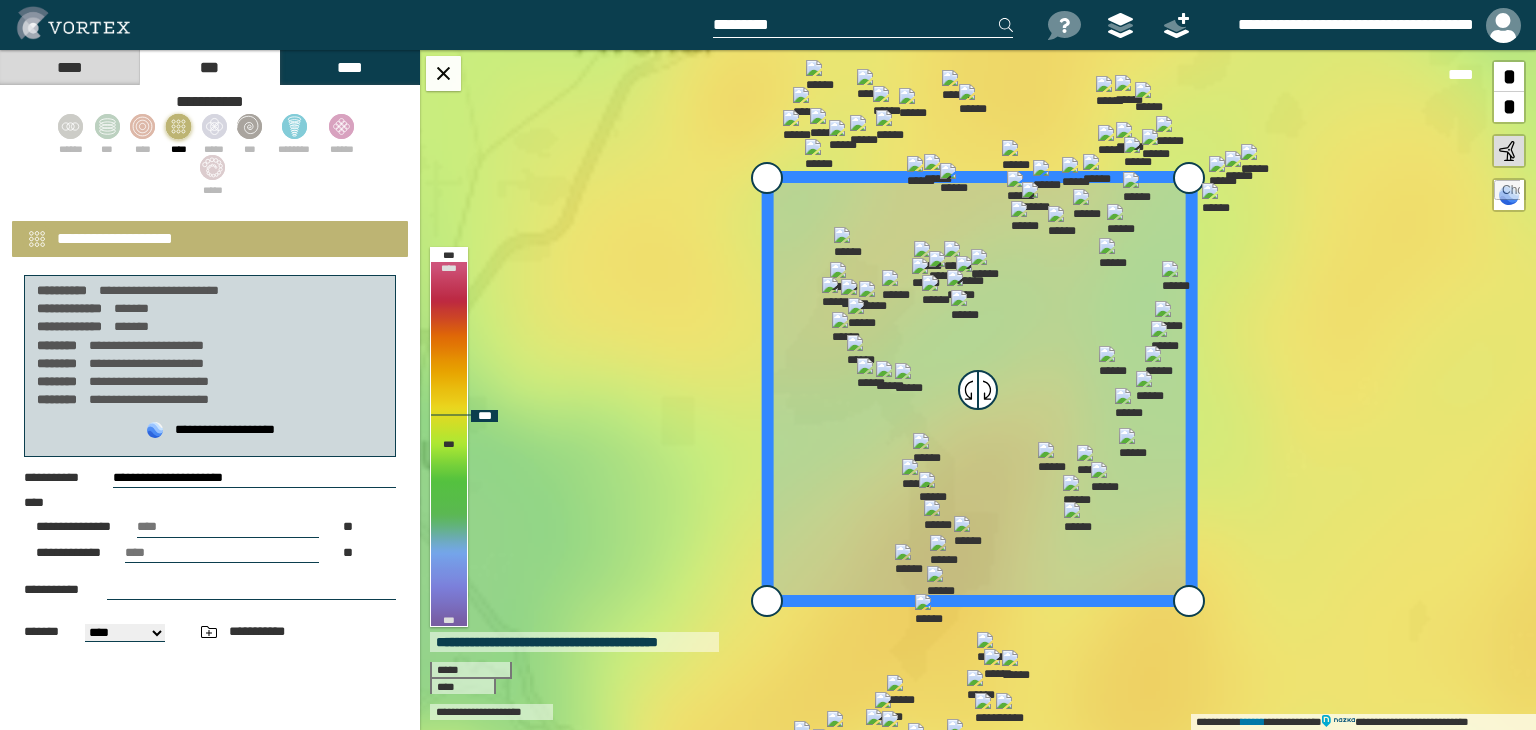 select on "**" 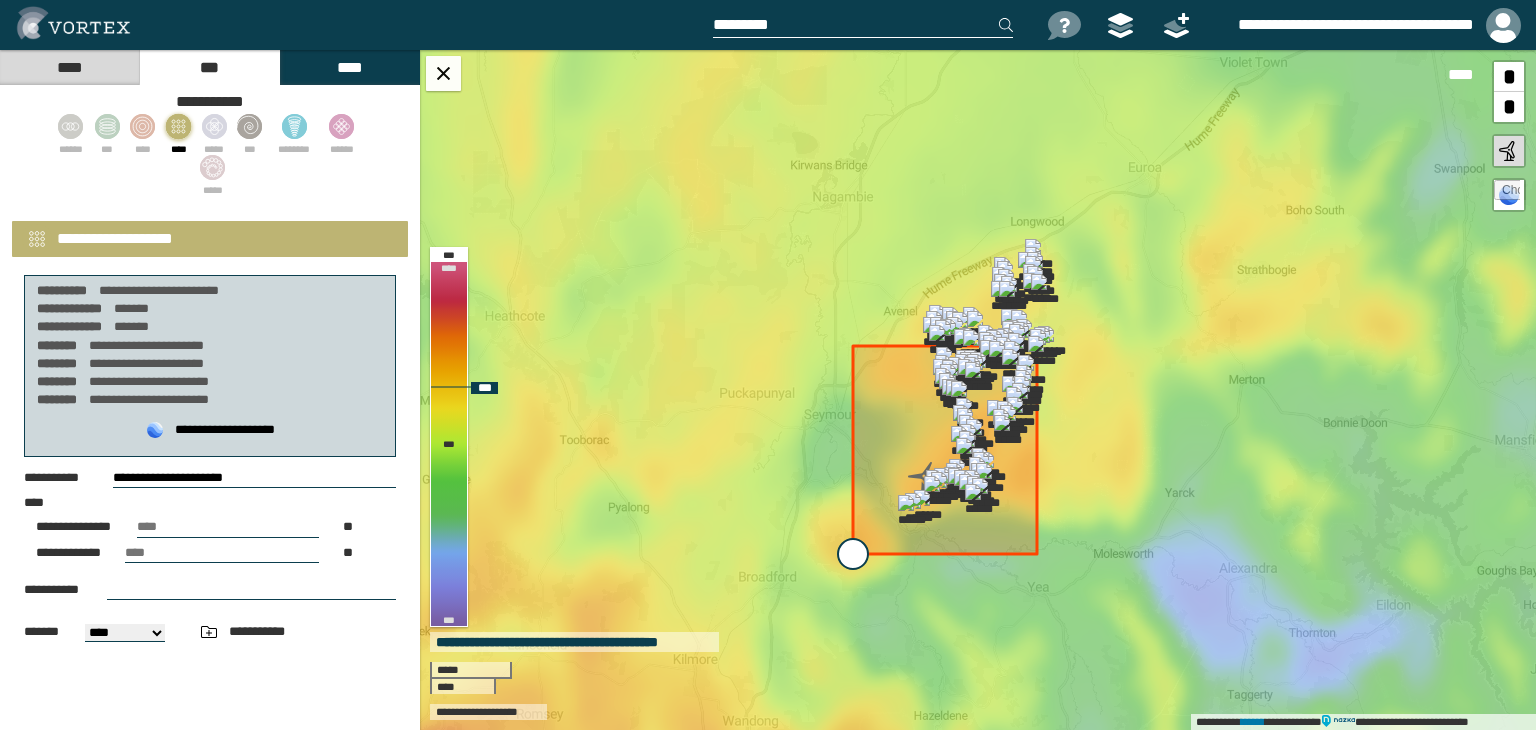 drag, startPoint x: 929, startPoint y: 449, endPoint x: 851, endPoint y: 551, distance: 128.40561 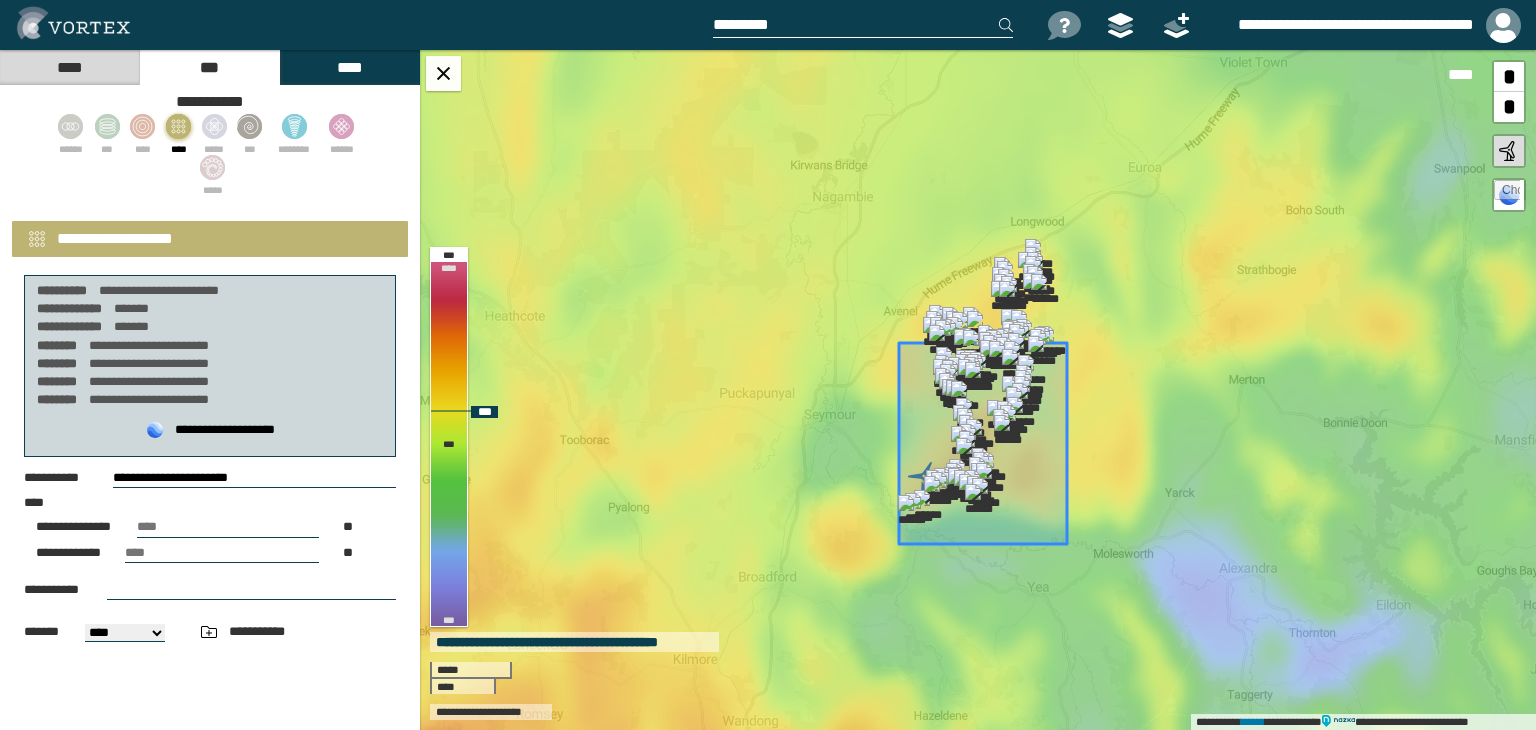 drag, startPoint x: 1013, startPoint y: 509, endPoint x: 1042, endPoint y: 505, distance: 29.274563 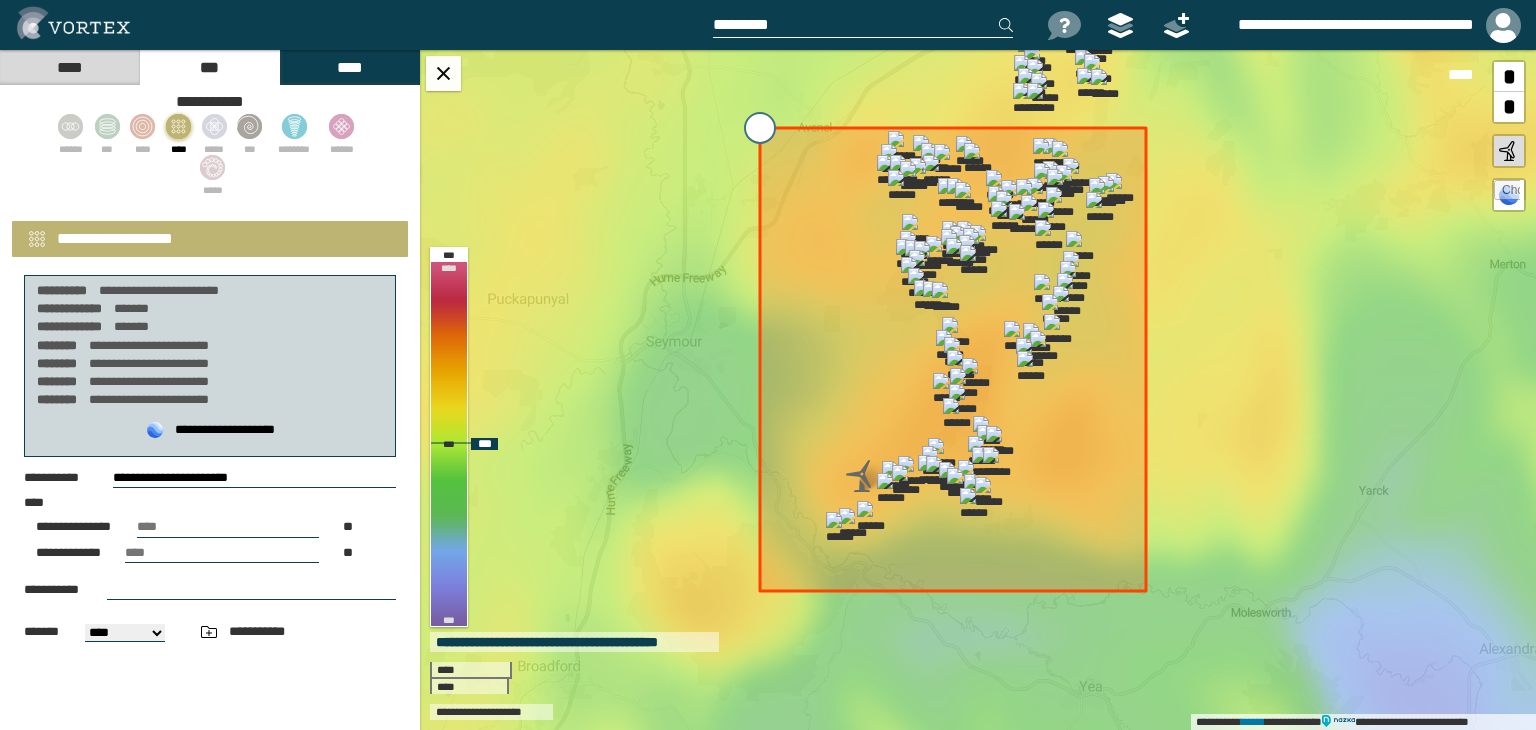 drag, startPoint x: 805, startPoint y: 179, endPoint x: 755, endPoint y: 117, distance: 79.64923 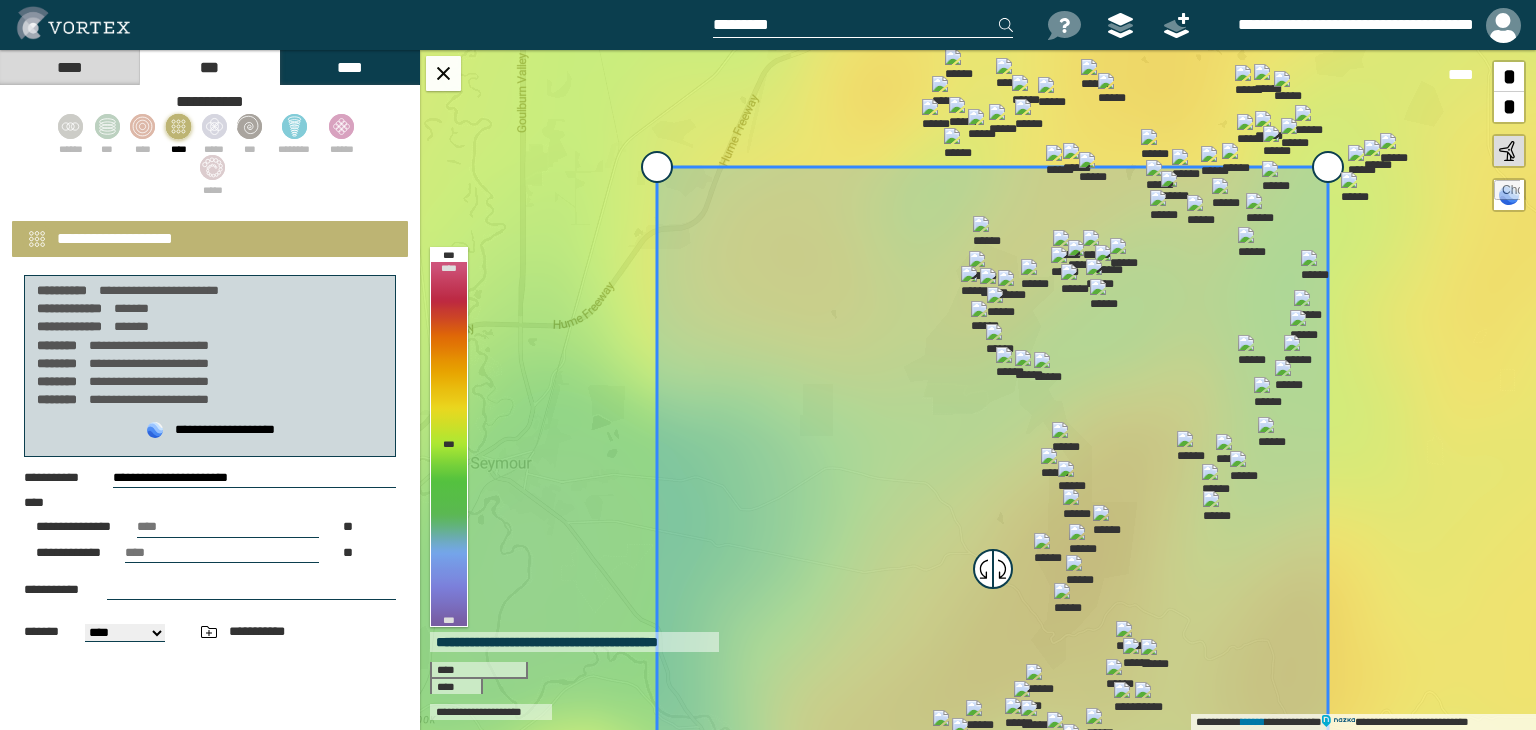 scroll, scrollTop: 286, scrollLeft: 0, axis: vertical 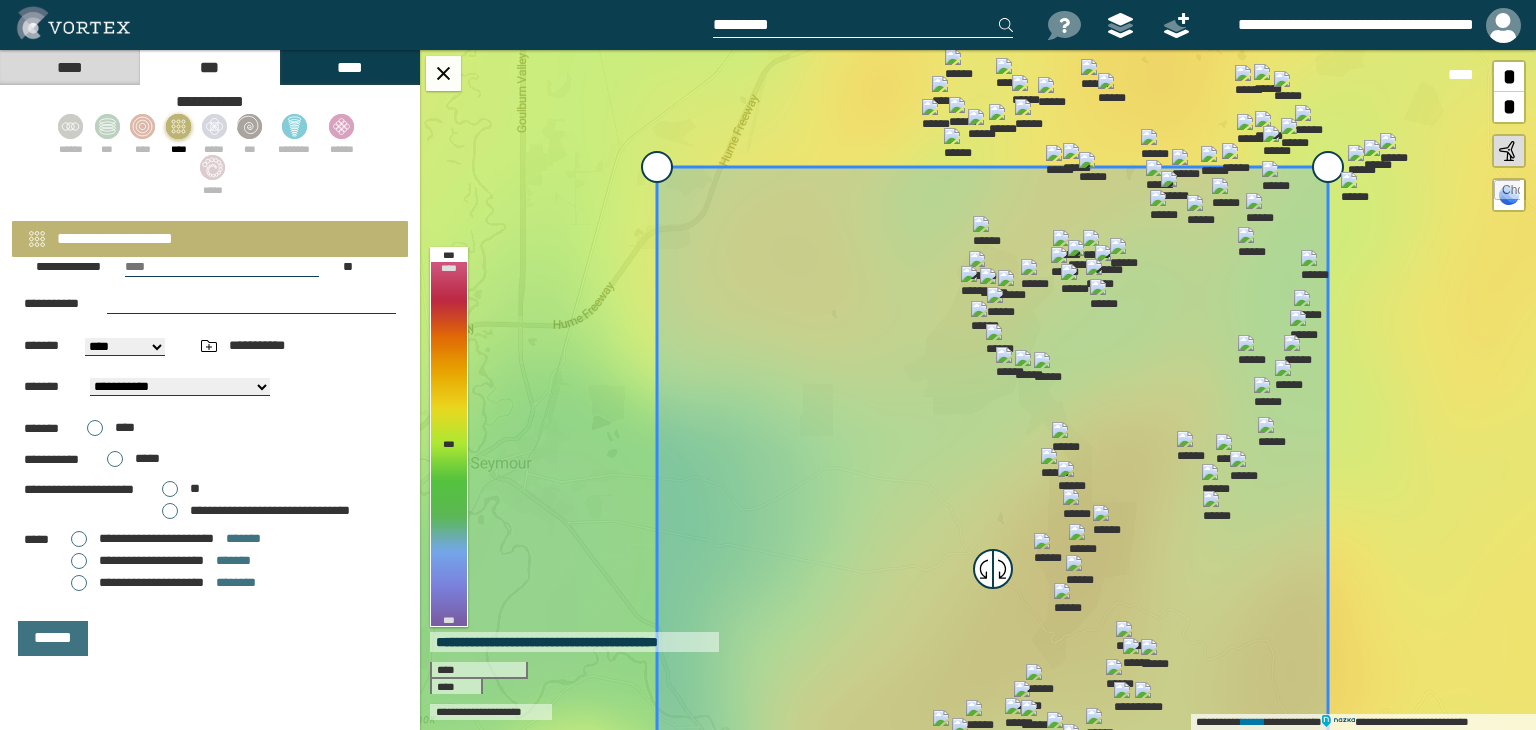 click on "**********" at bounding box center [161, 561] 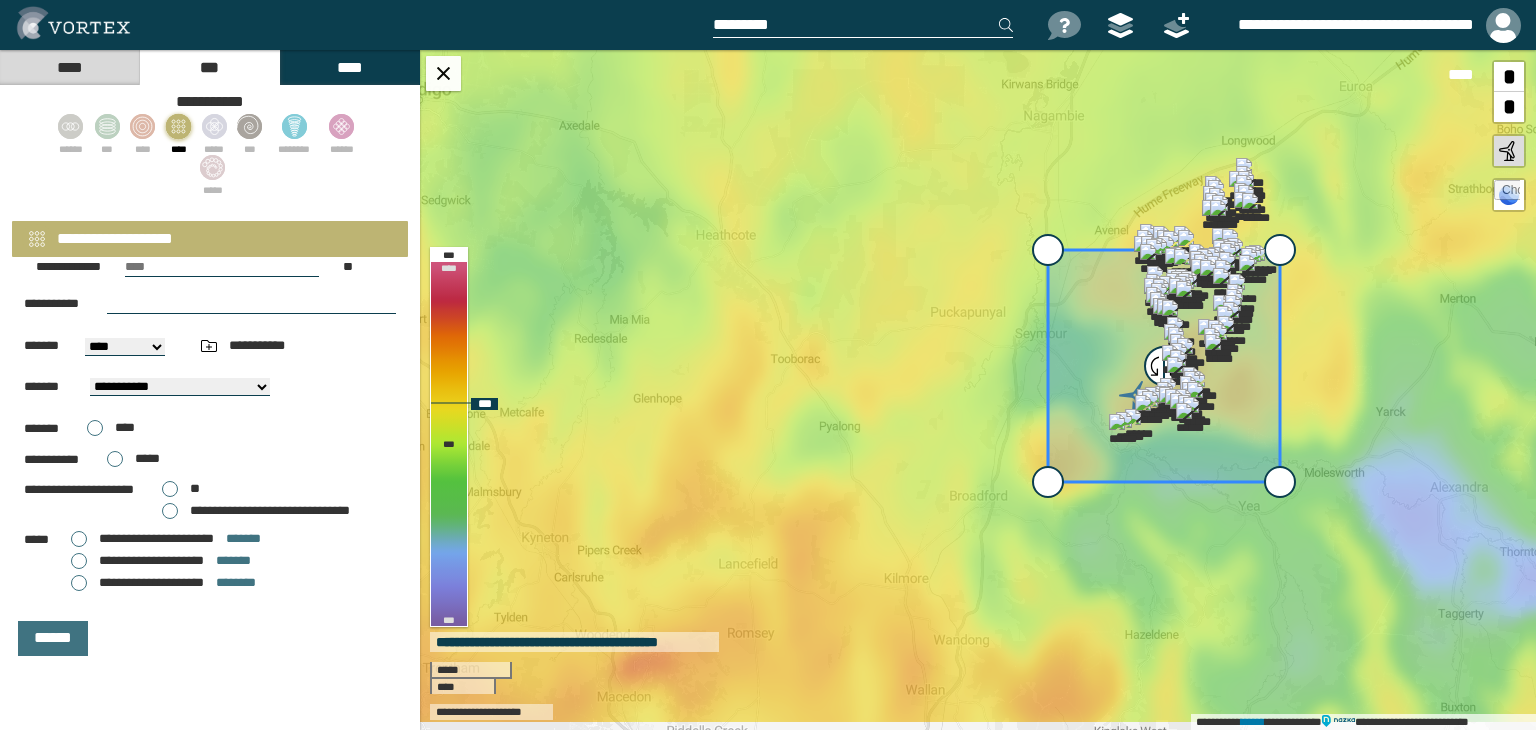 drag, startPoint x: 1272, startPoint y: 298, endPoint x: 1289, endPoint y: 265, distance: 37.12142 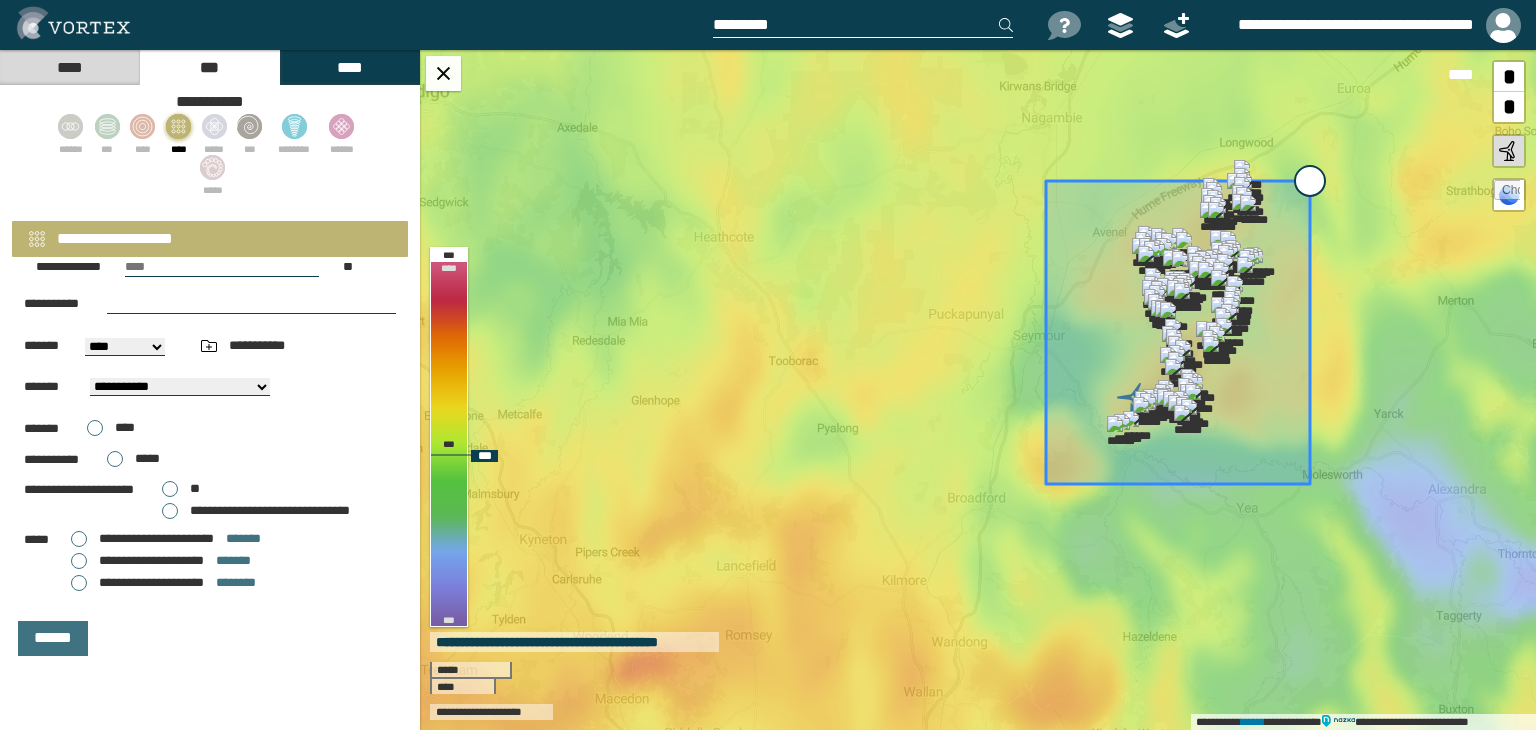 drag, startPoint x: 1286, startPoint y: 264, endPoint x: 1320, endPoint y: 192, distance: 79.624115 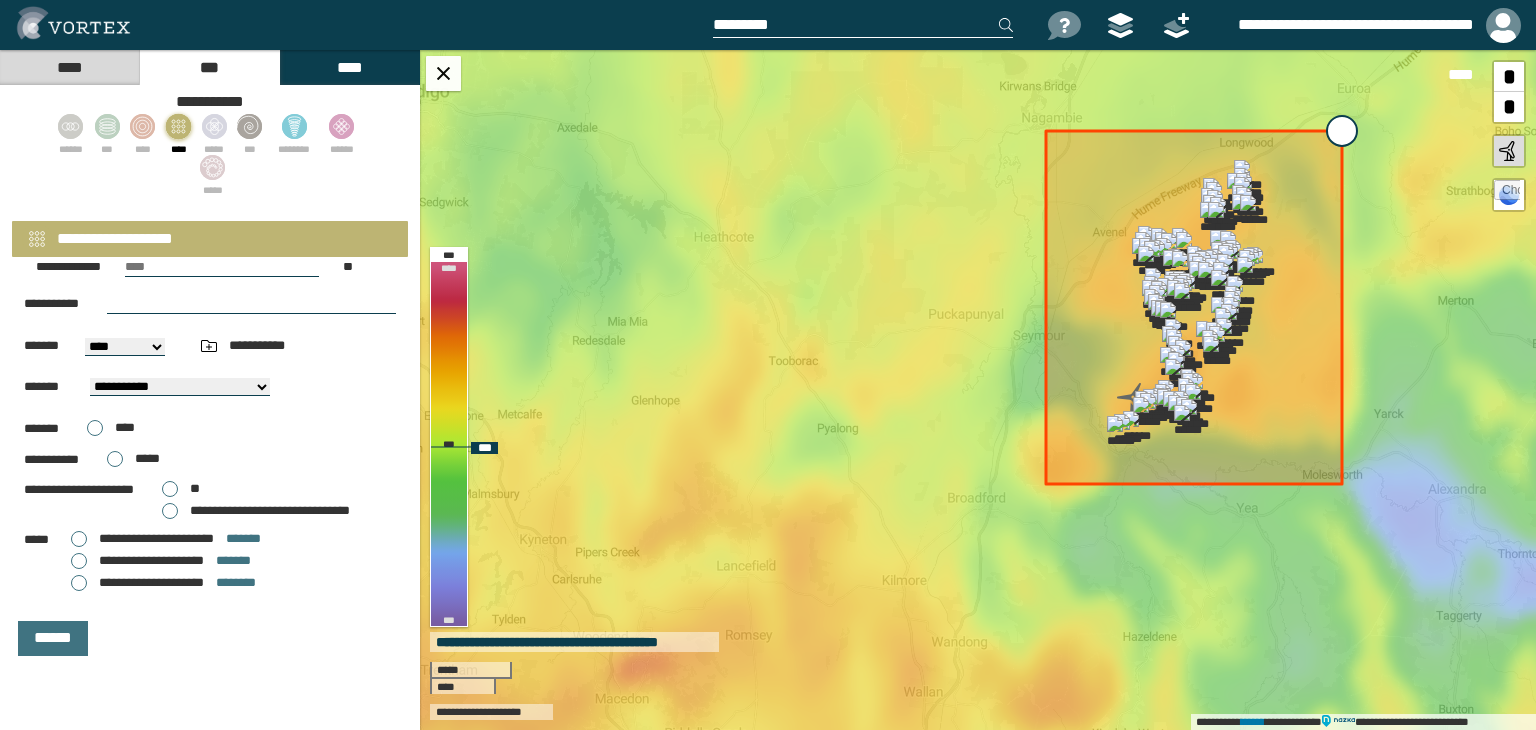 drag, startPoint x: 1312, startPoint y: 190, endPoint x: 1344, endPoint y: 142, distance: 57.68882 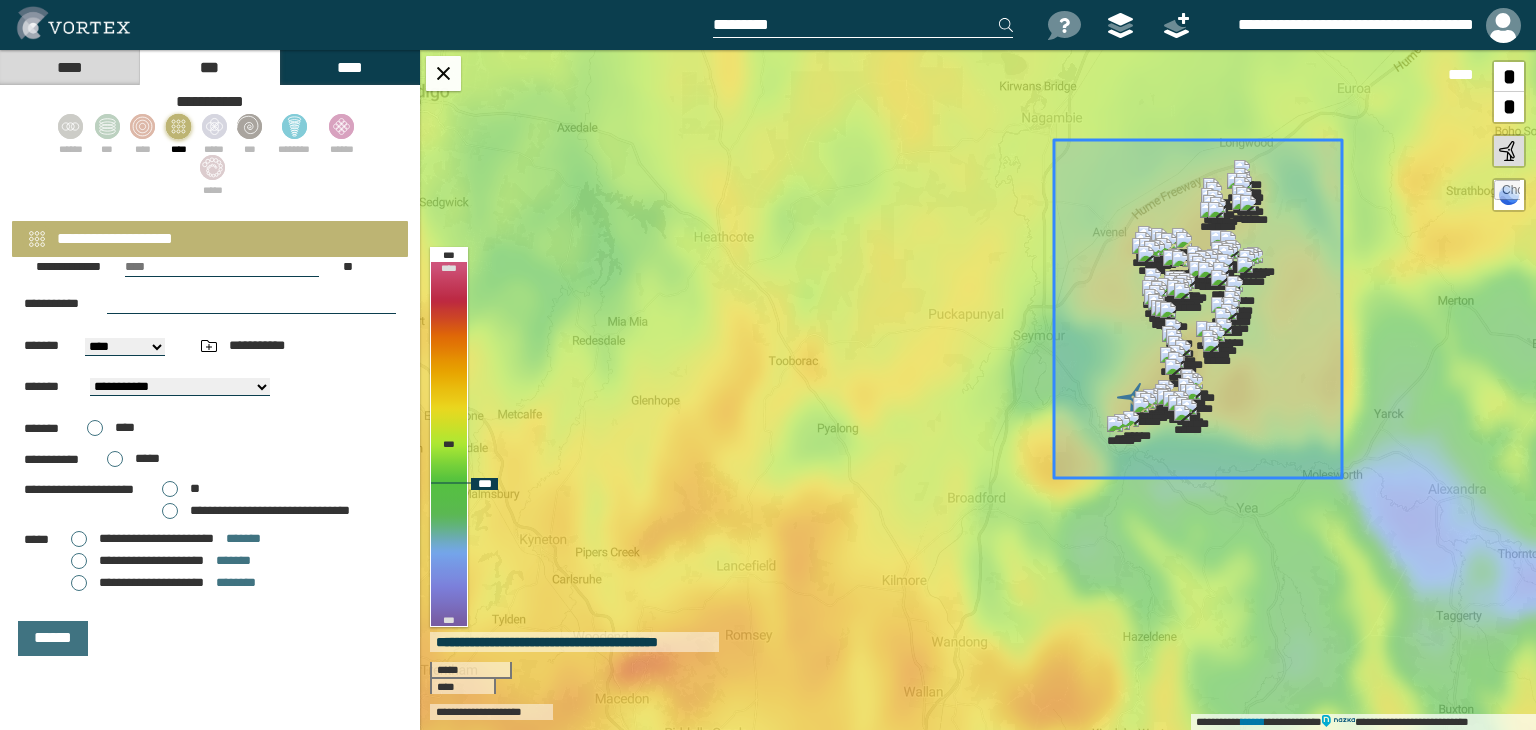 click 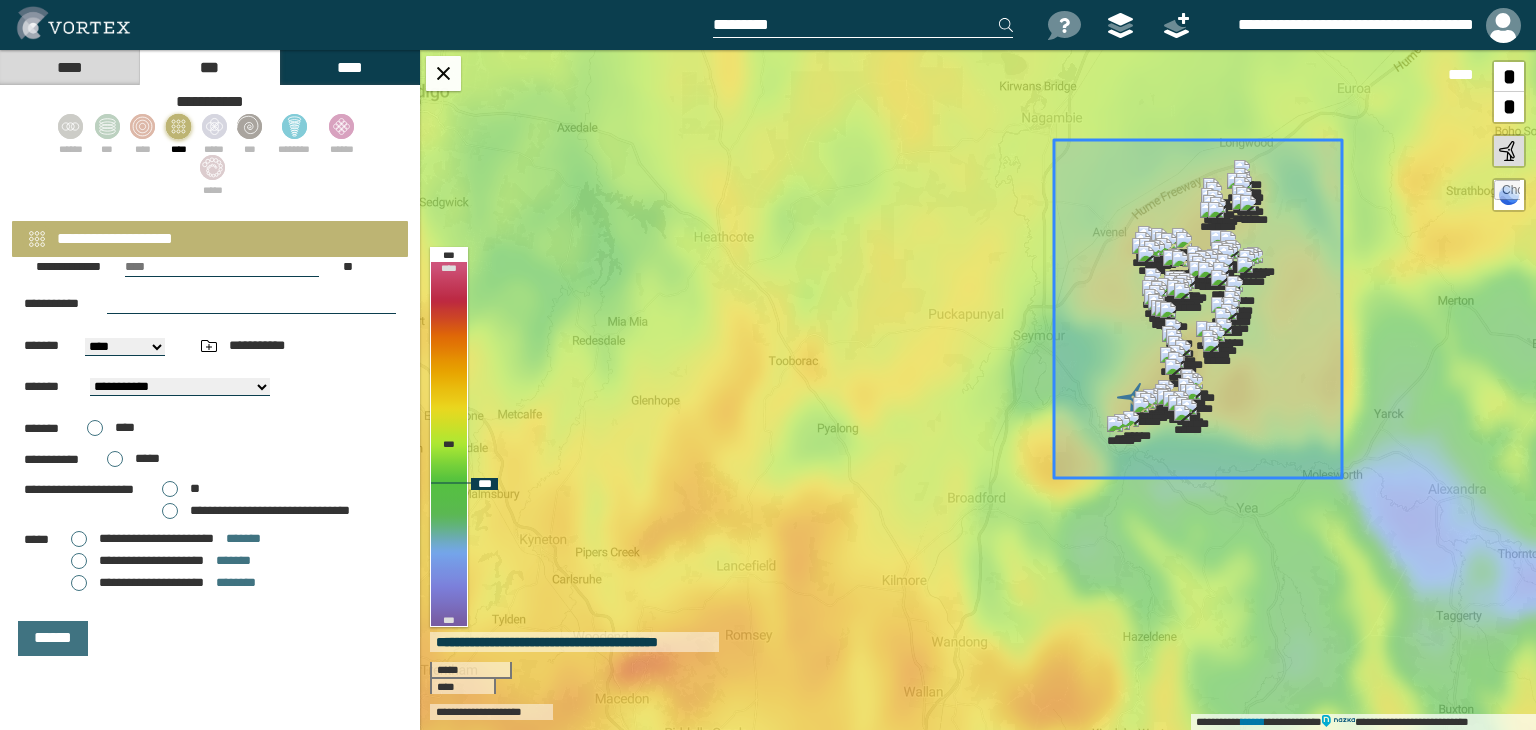 type on "**********" 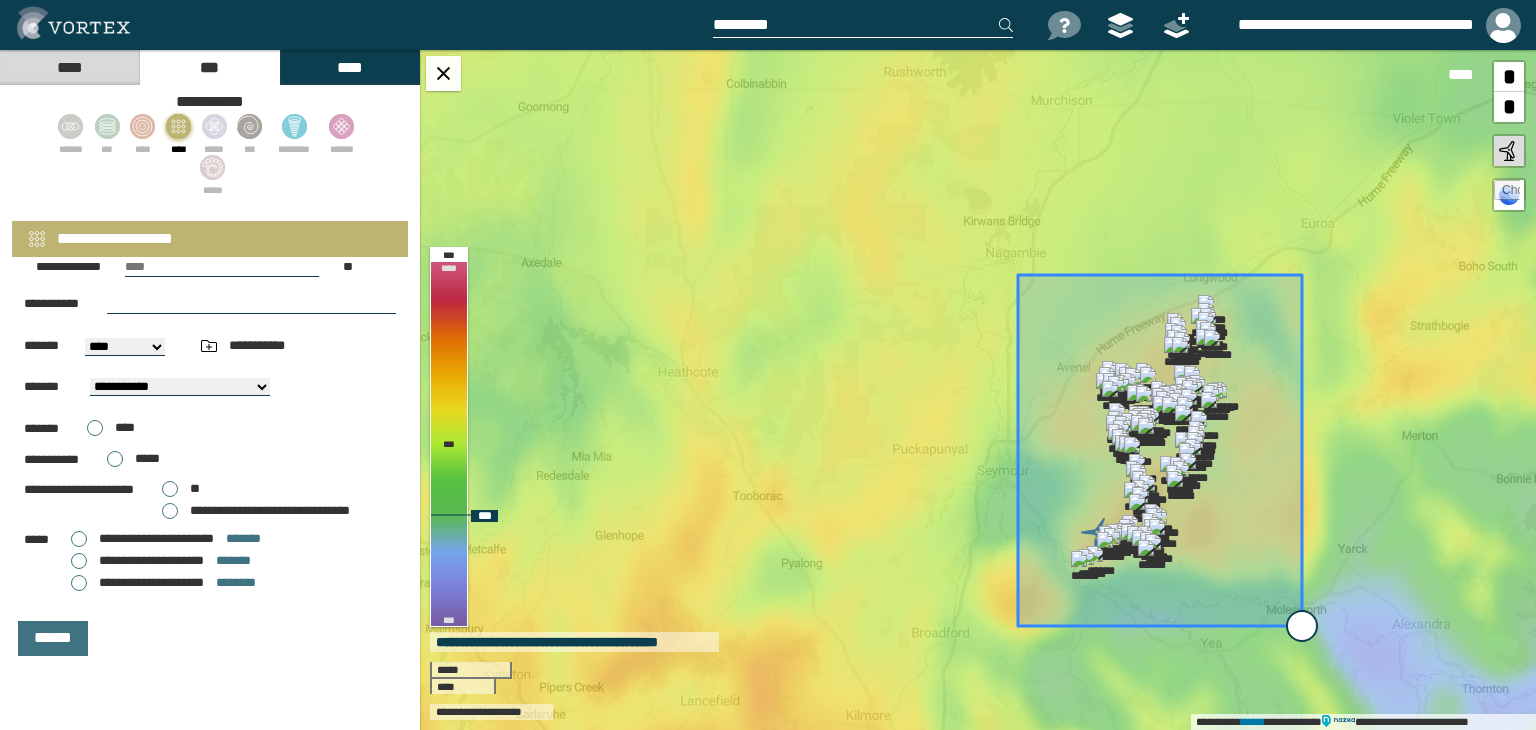 drag, startPoint x: 1310, startPoint y: 613, endPoint x: 1307, endPoint y: 627, distance: 14.3178215 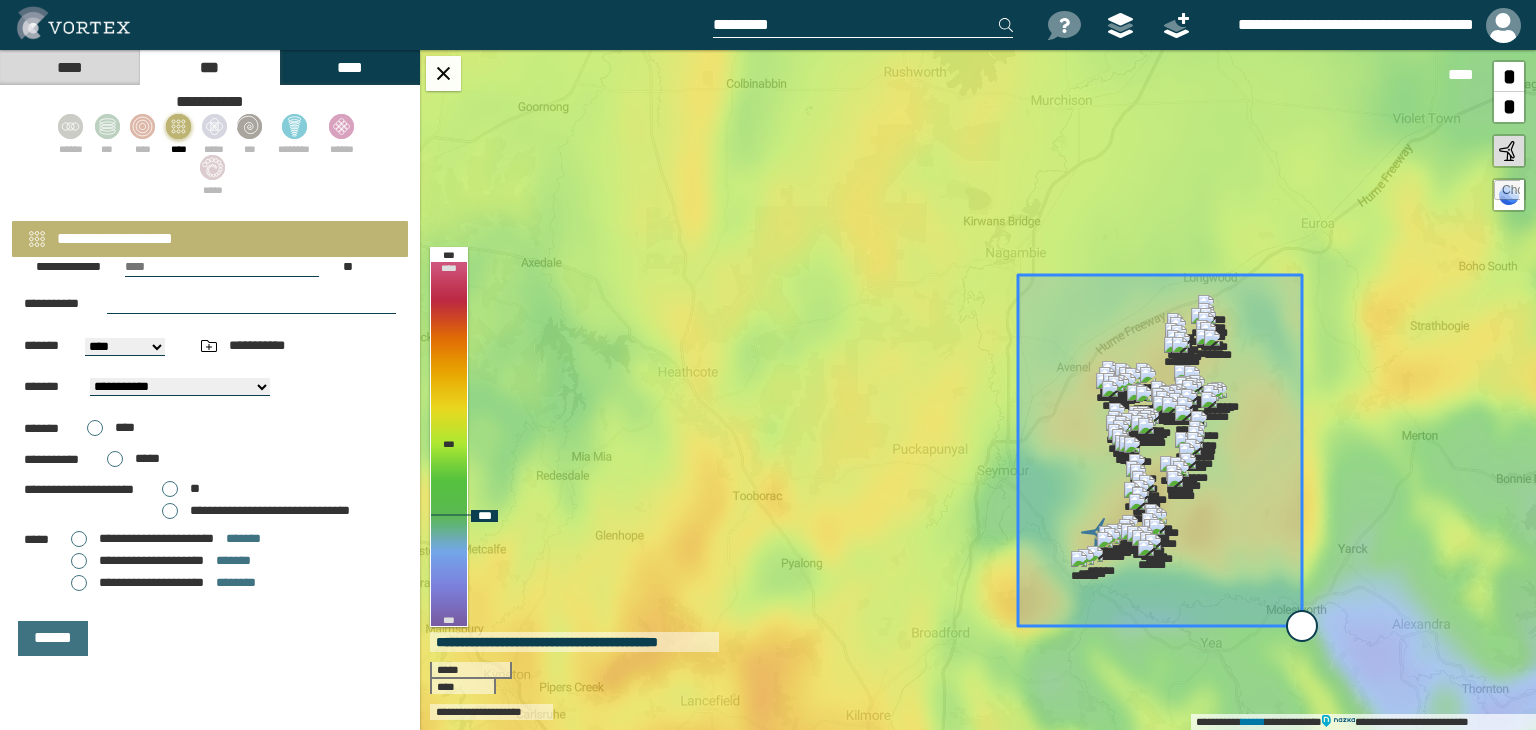 type on "**********" 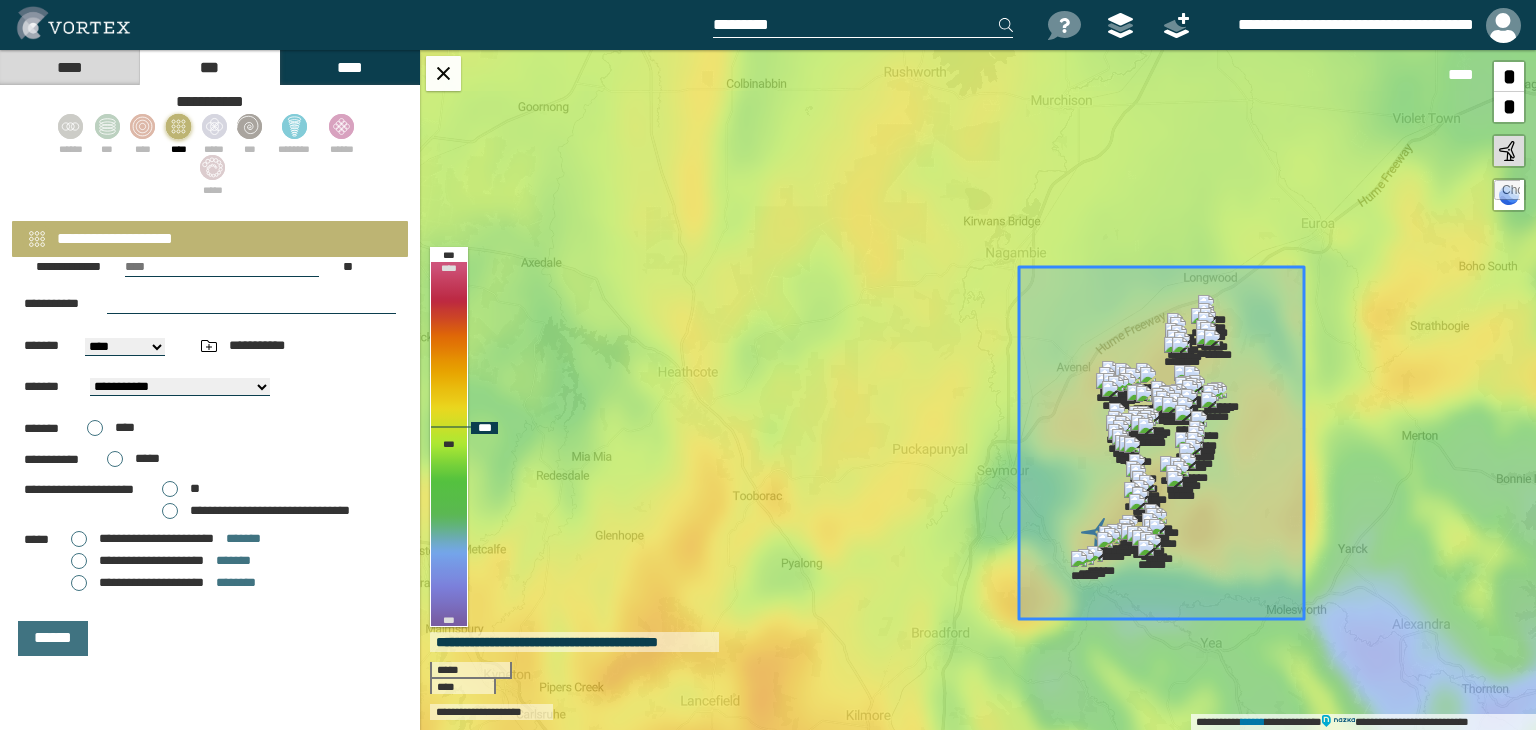 click 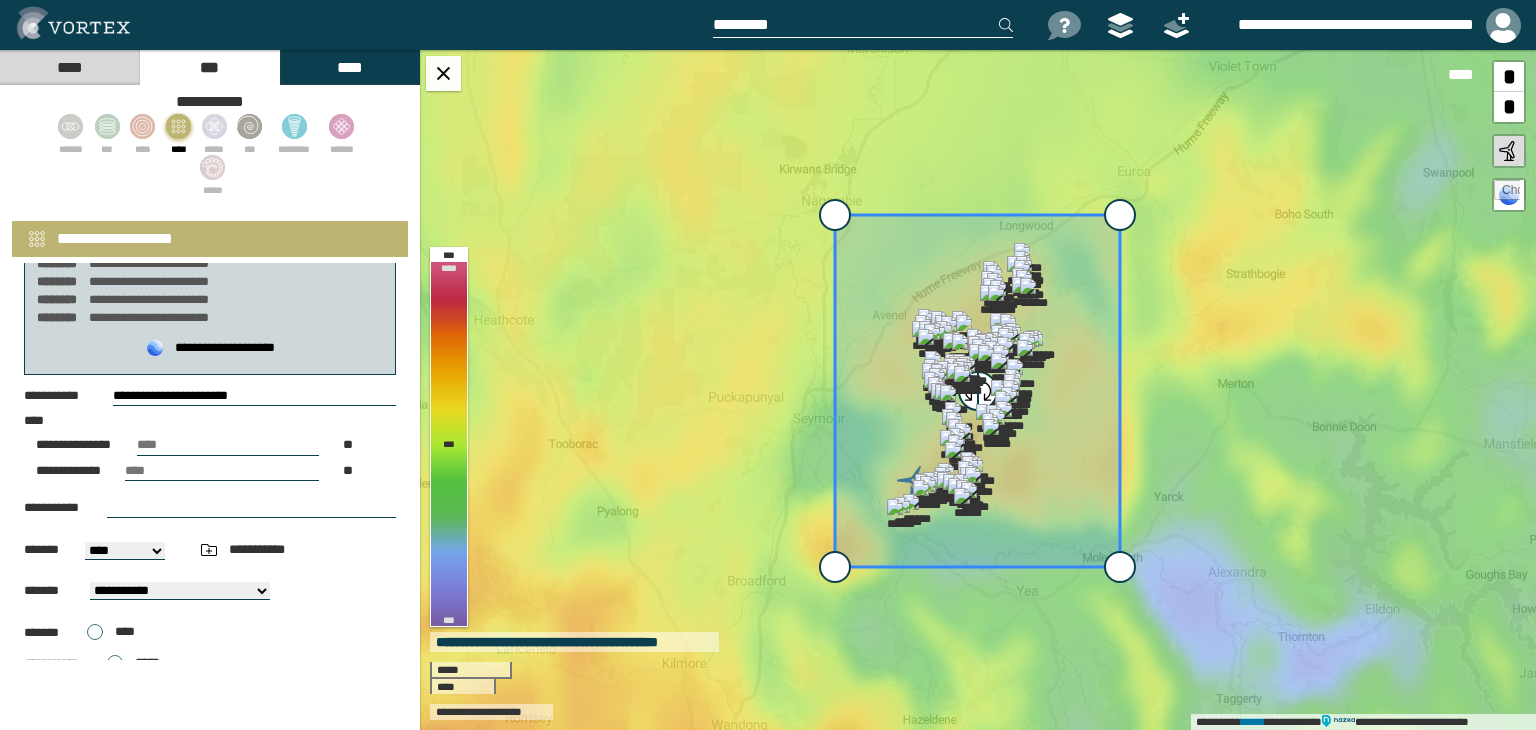 scroll, scrollTop: 81, scrollLeft: 0, axis: vertical 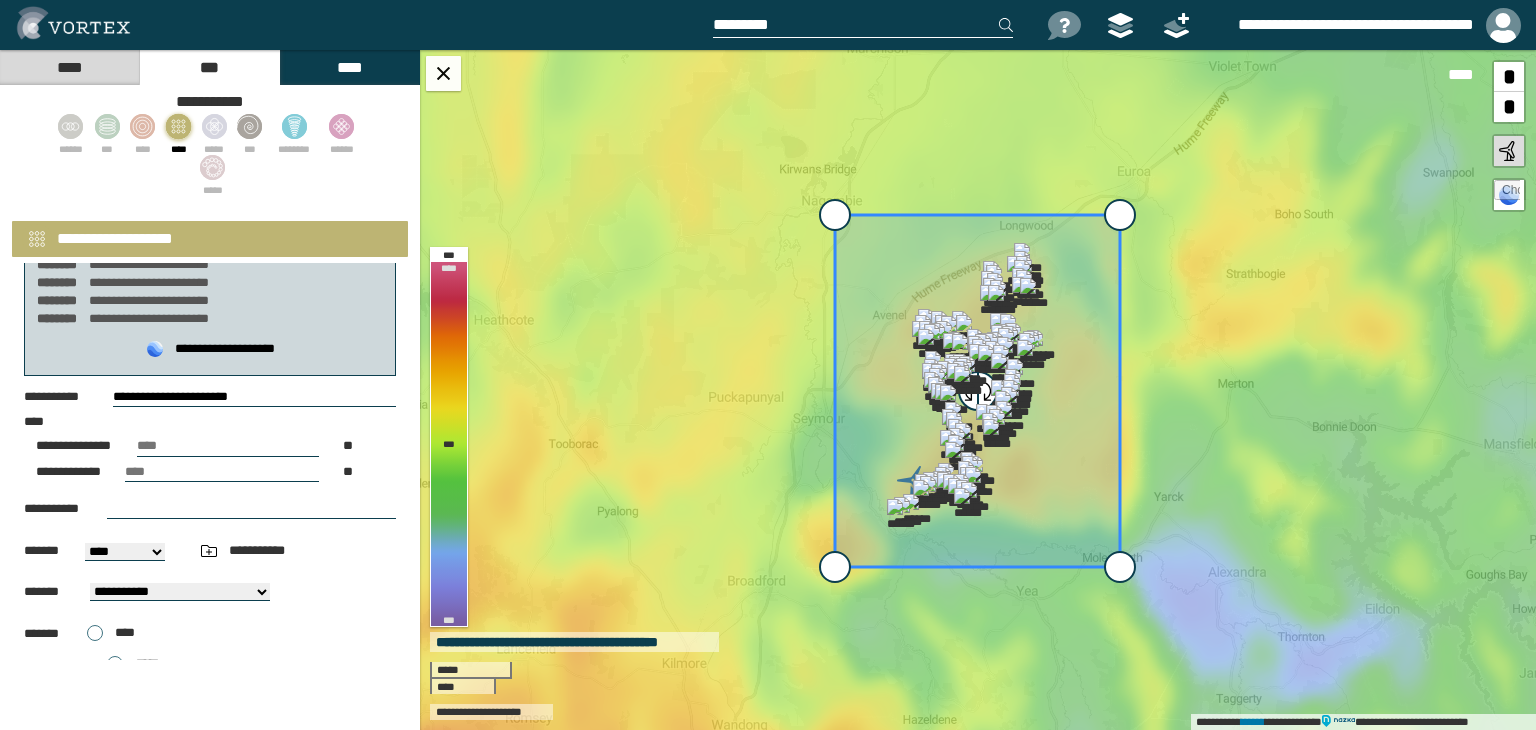 click at bounding box center [251, 509] 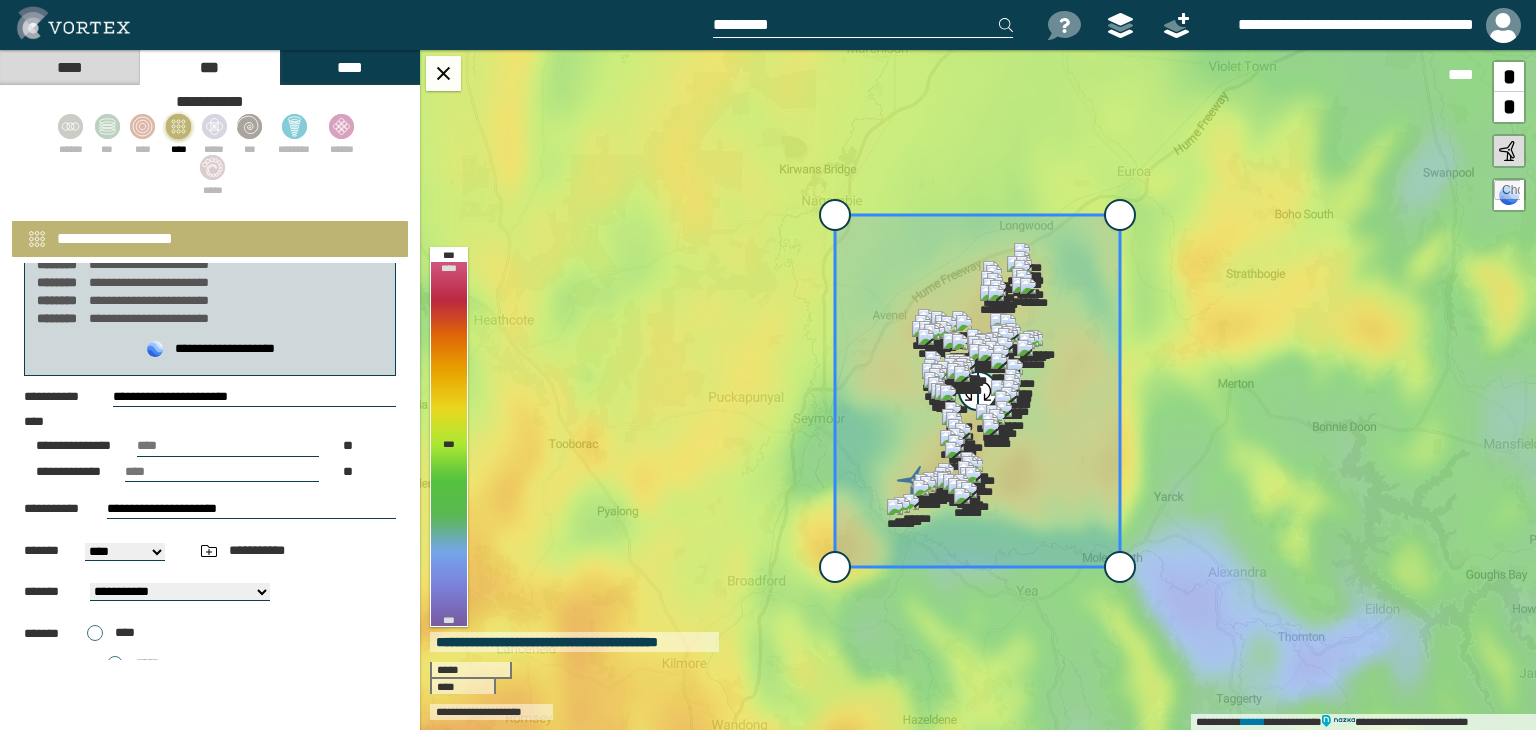 type on "**********" 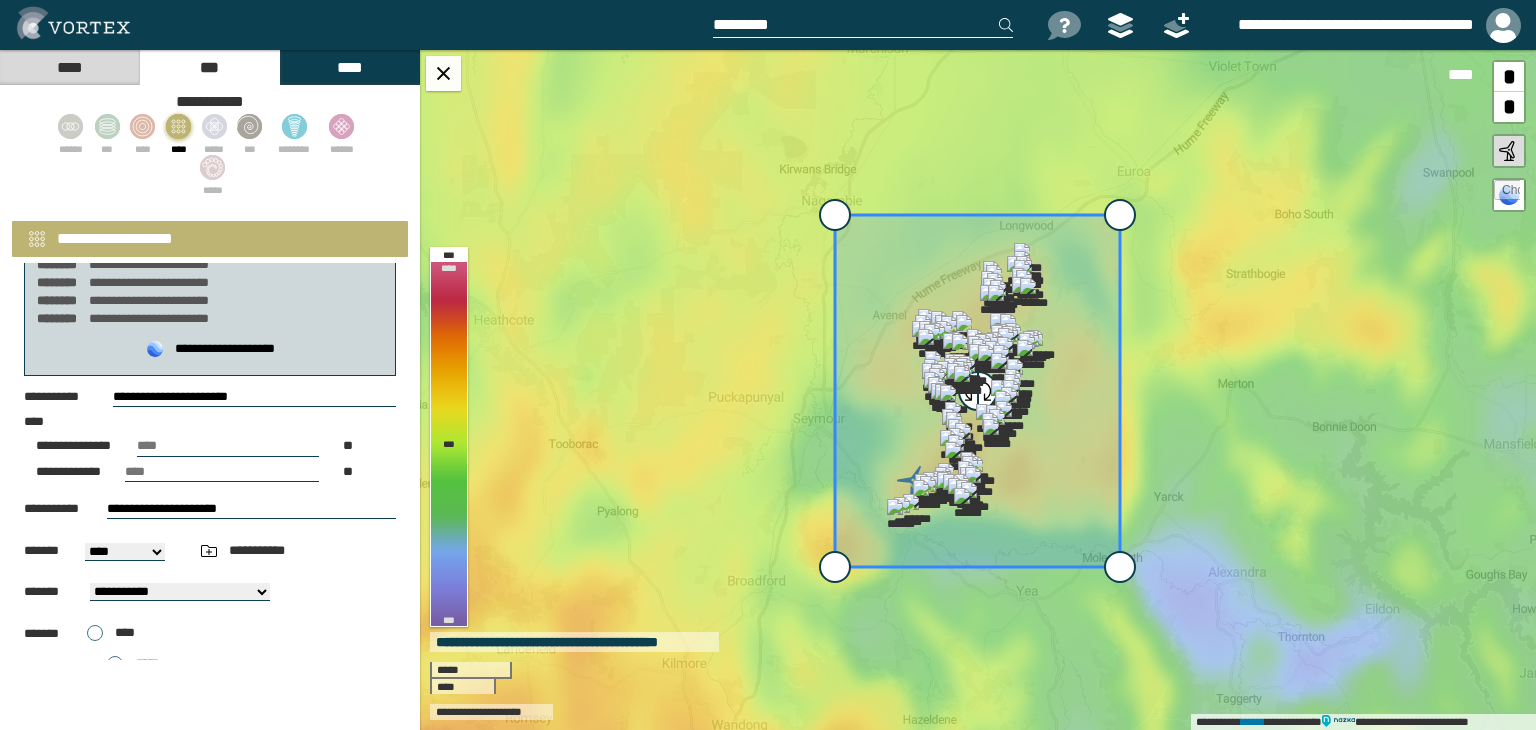 select on "*****" 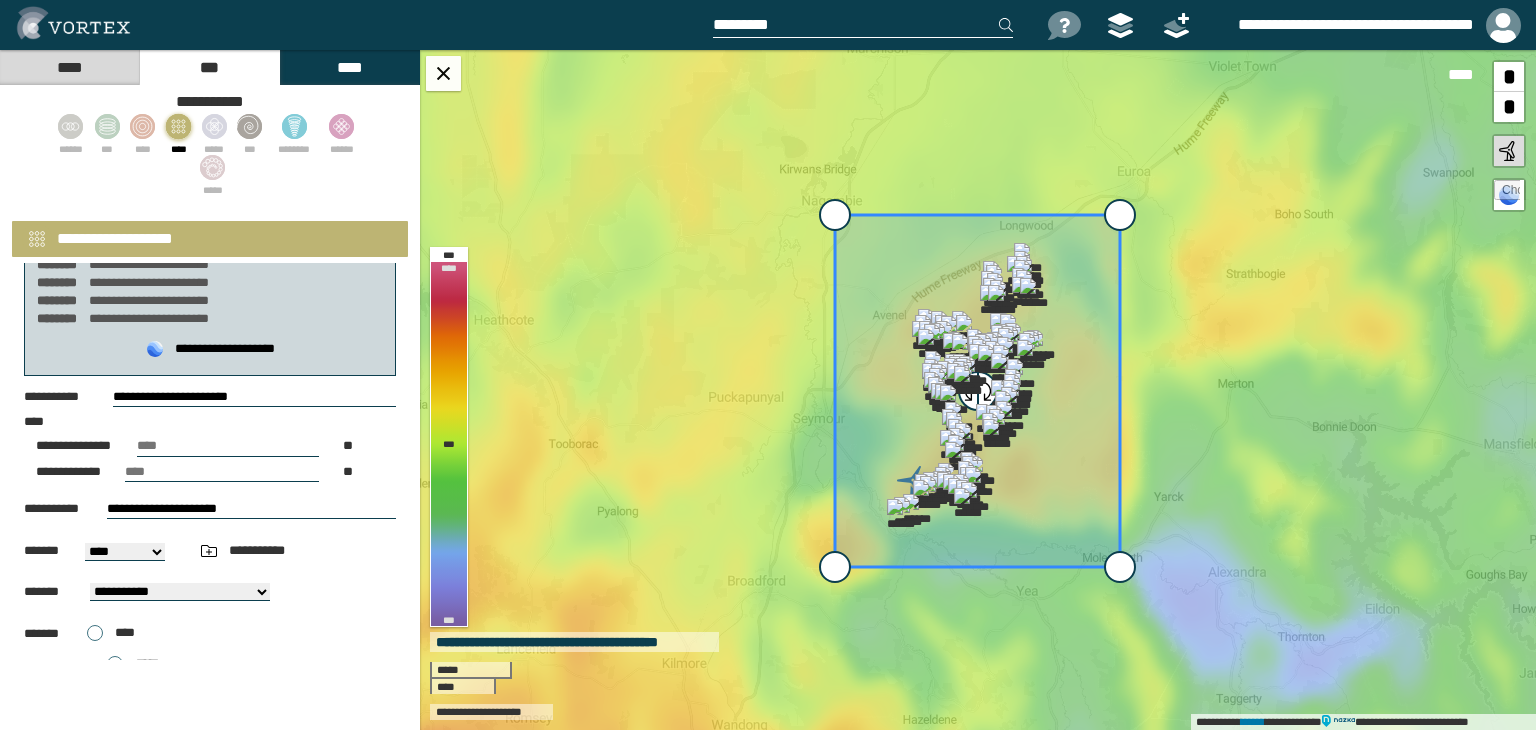 click on "[STREET_NAME] [STREET_TYPE], [CITY], [STATE] [ZIP_CODE]" at bounding box center (125, 552) 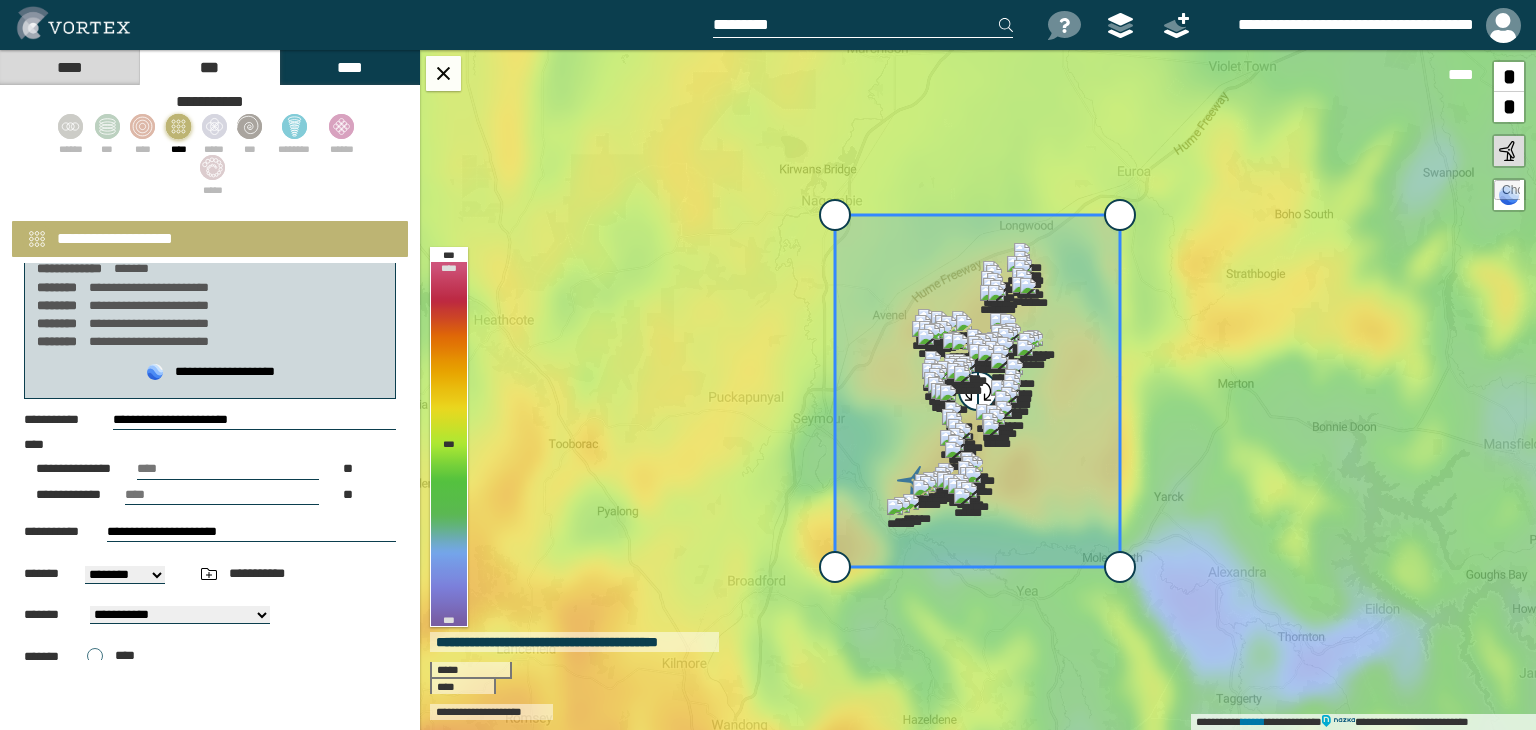 scroll, scrollTop: 286, scrollLeft: 0, axis: vertical 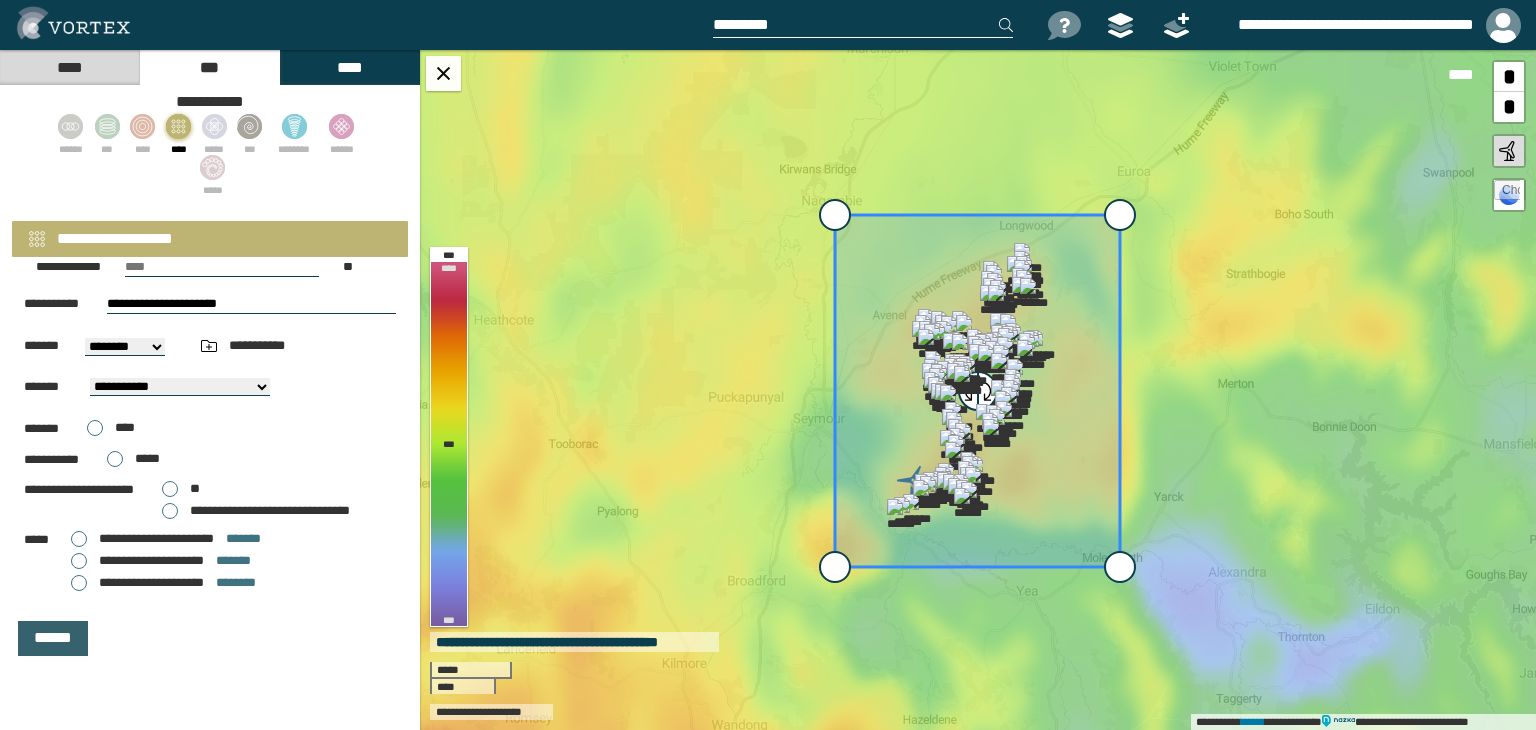 click on "******" at bounding box center [53, 638] 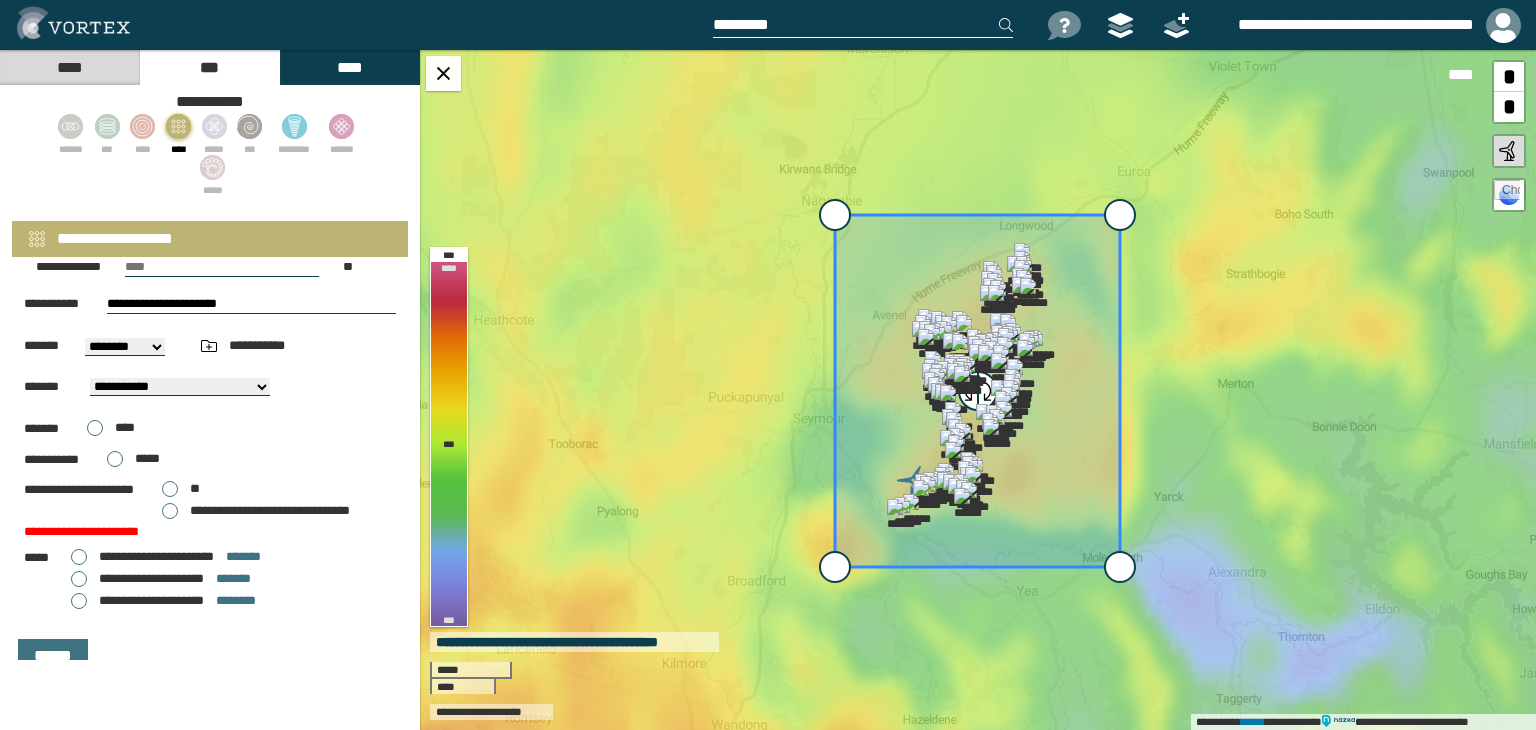 click on "**" at bounding box center [181, 489] 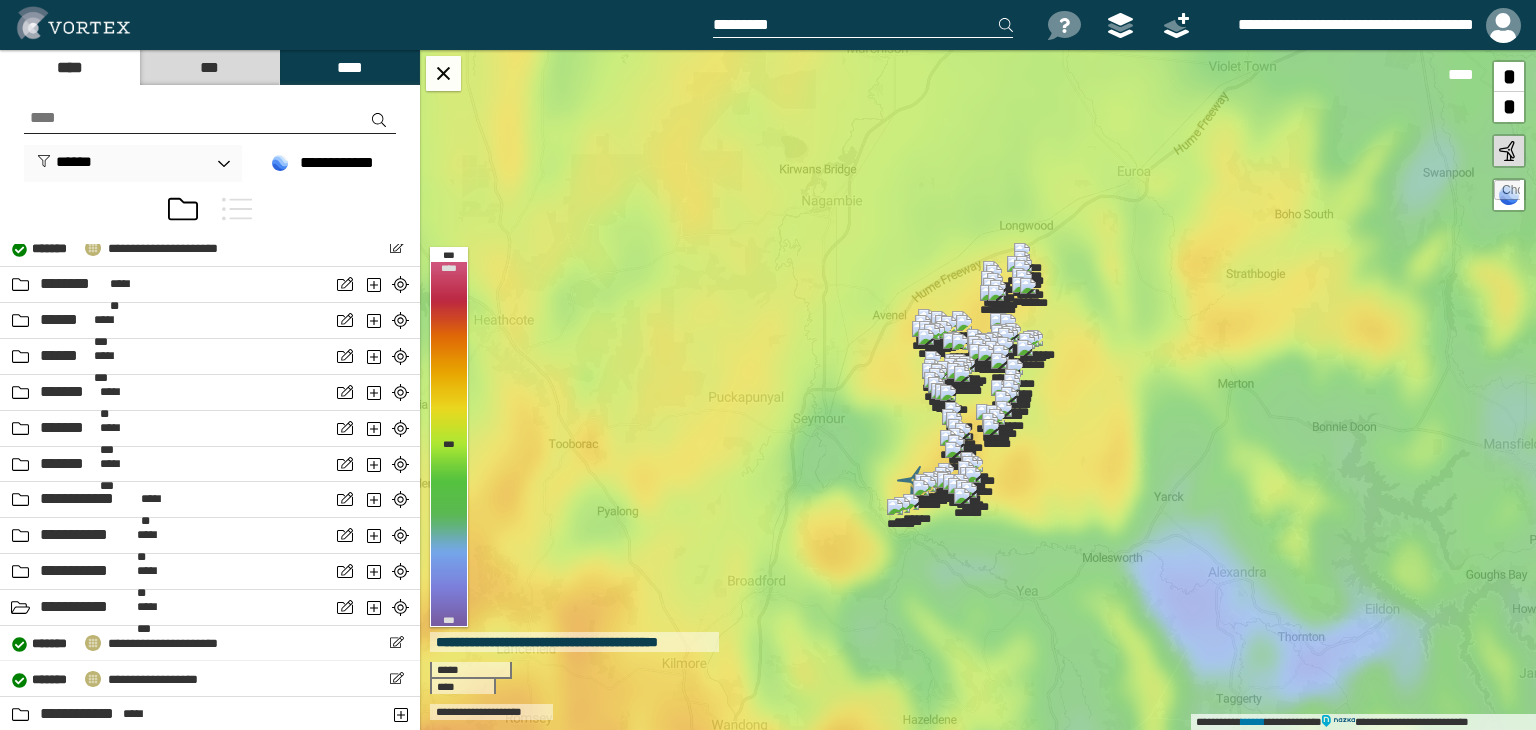 scroll, scrollTop: 396, scrollLeft: 0, axis: vertical 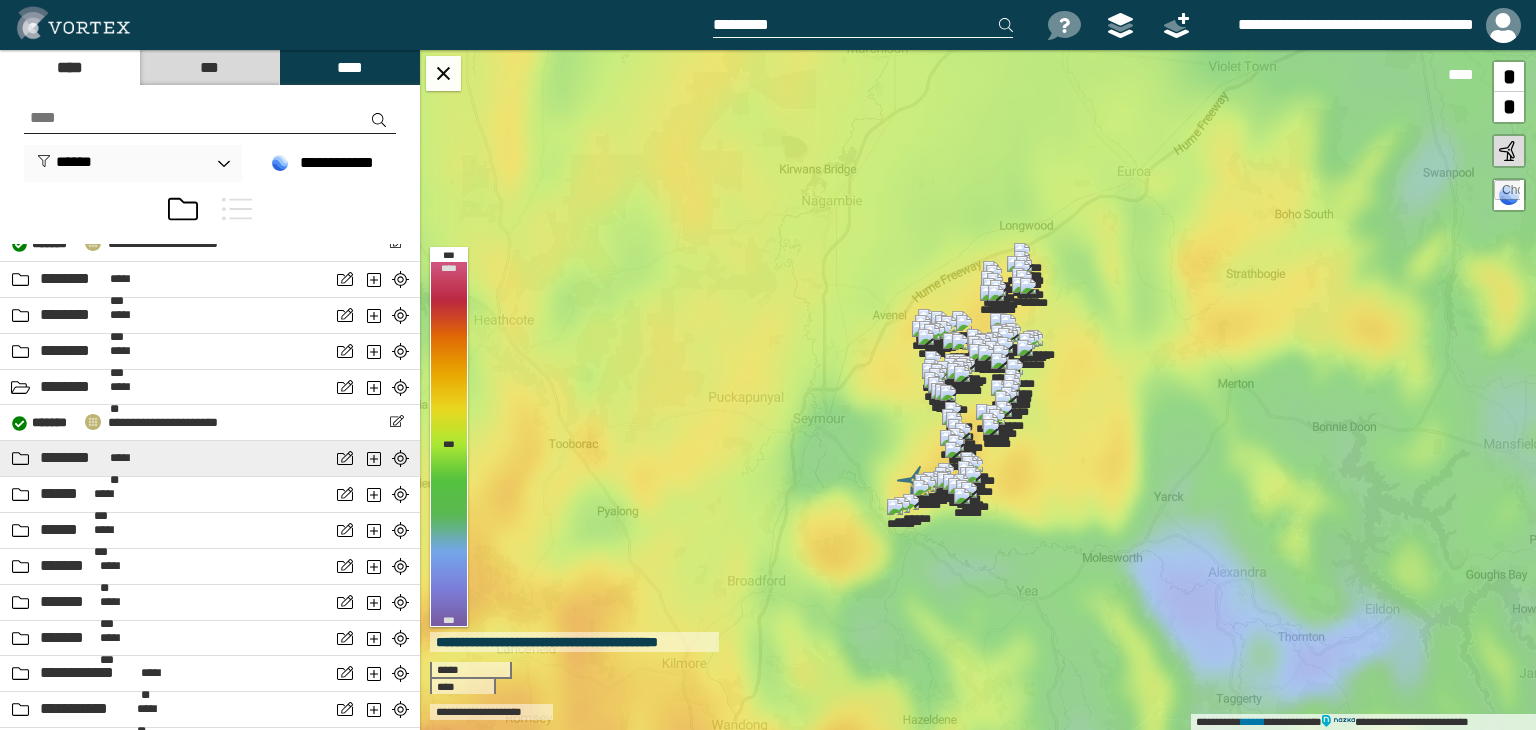 click on "[FIRST] [LAST]" at bounding box center [165, 458] 